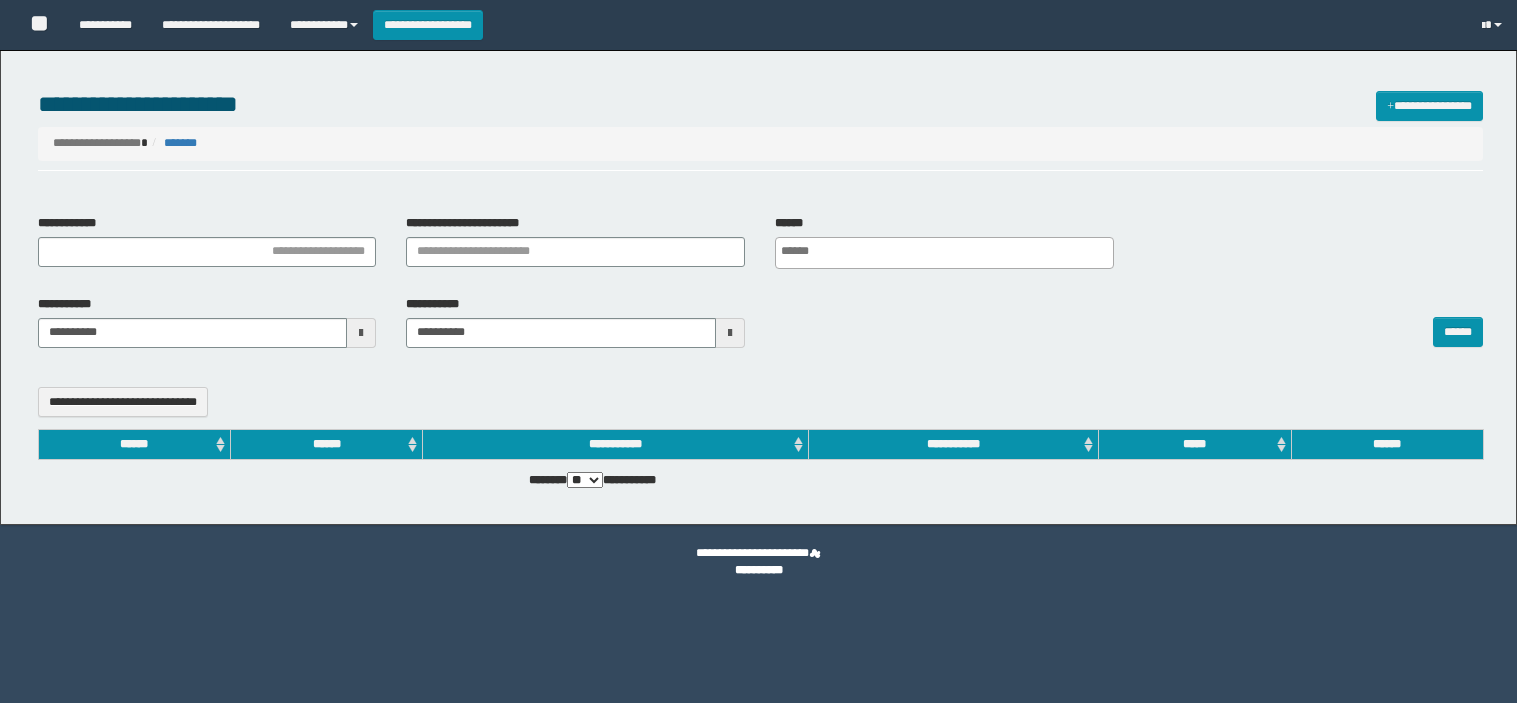 select 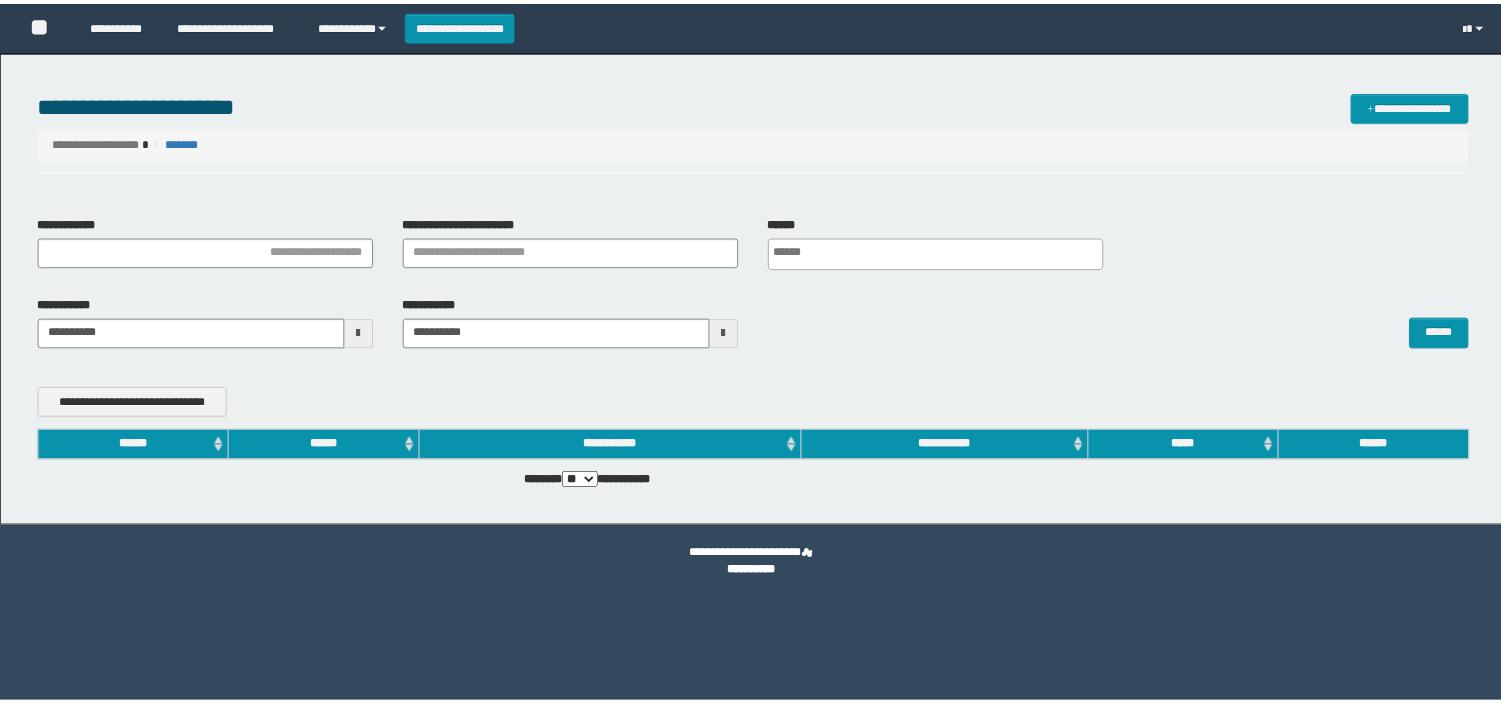 scroll, scrollTop: 0, scrollLeft: 0, axis: both 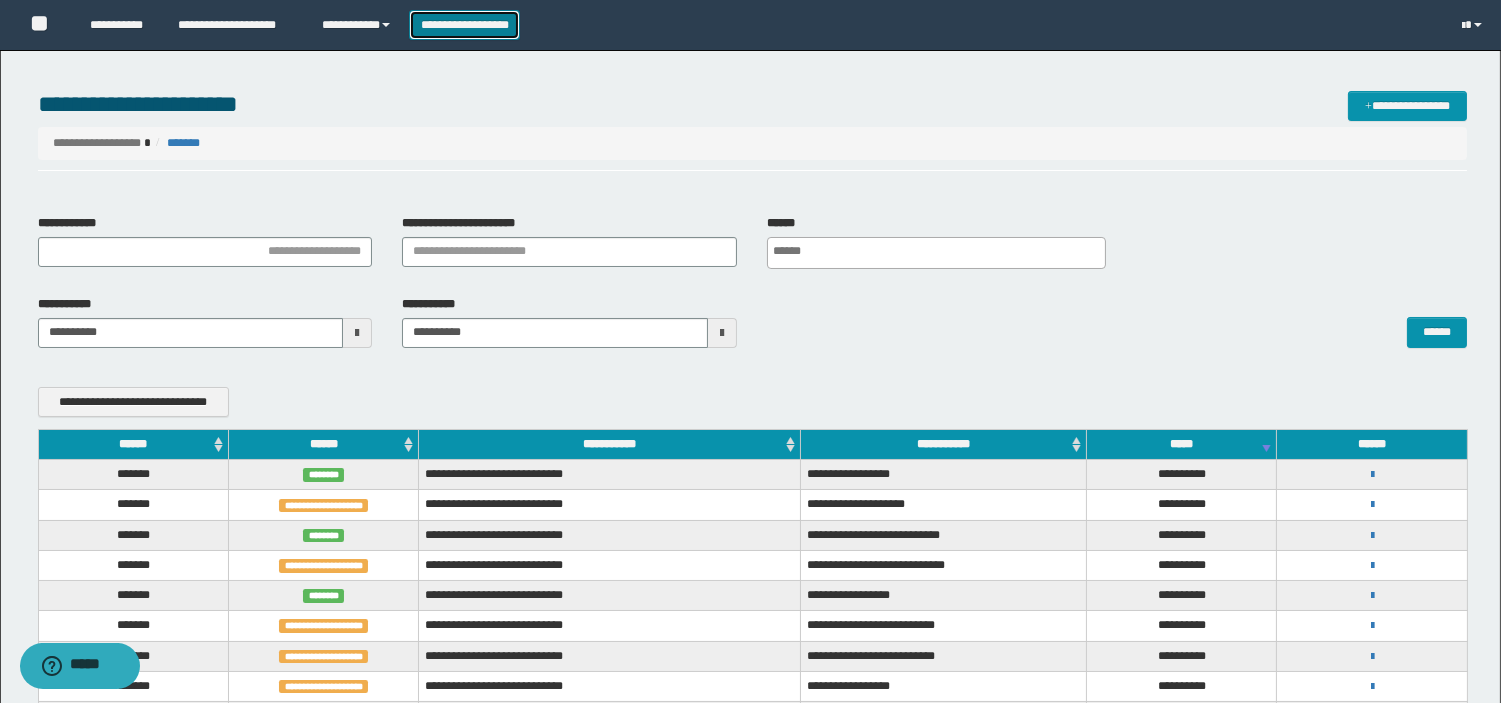click on "**********" at bounding box center (464, 25) 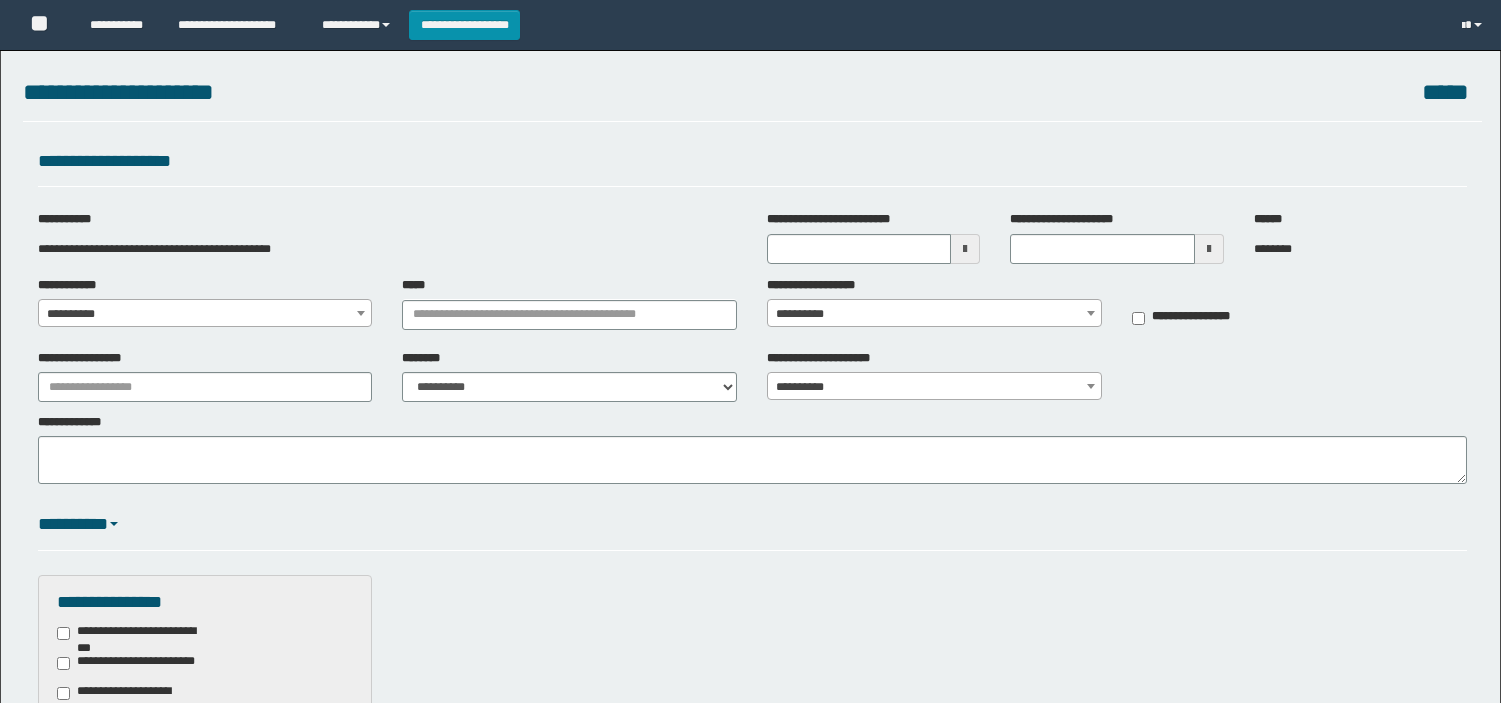 scroll, scrollTop: 0, scrollLeft: 0, axis: both 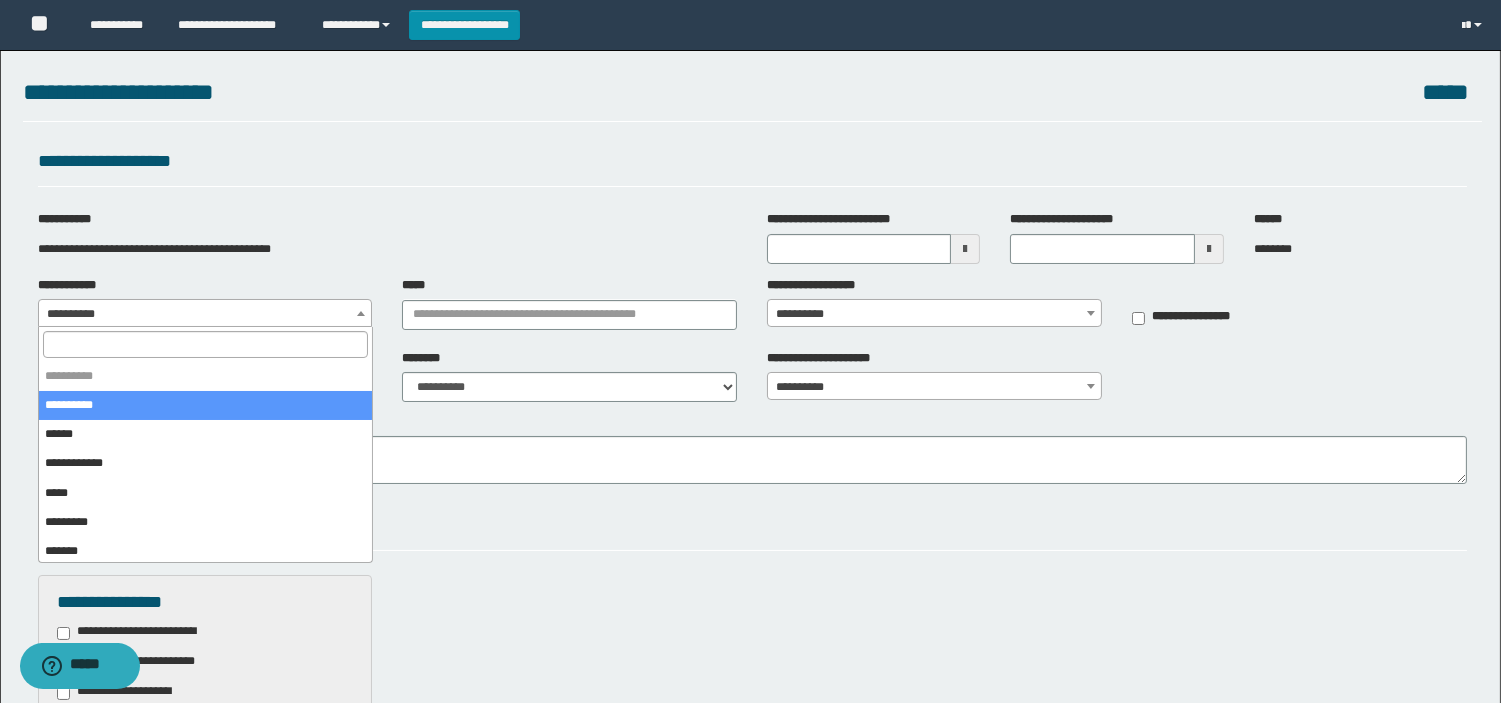 click on "**********" at bounding box center (205, 314) 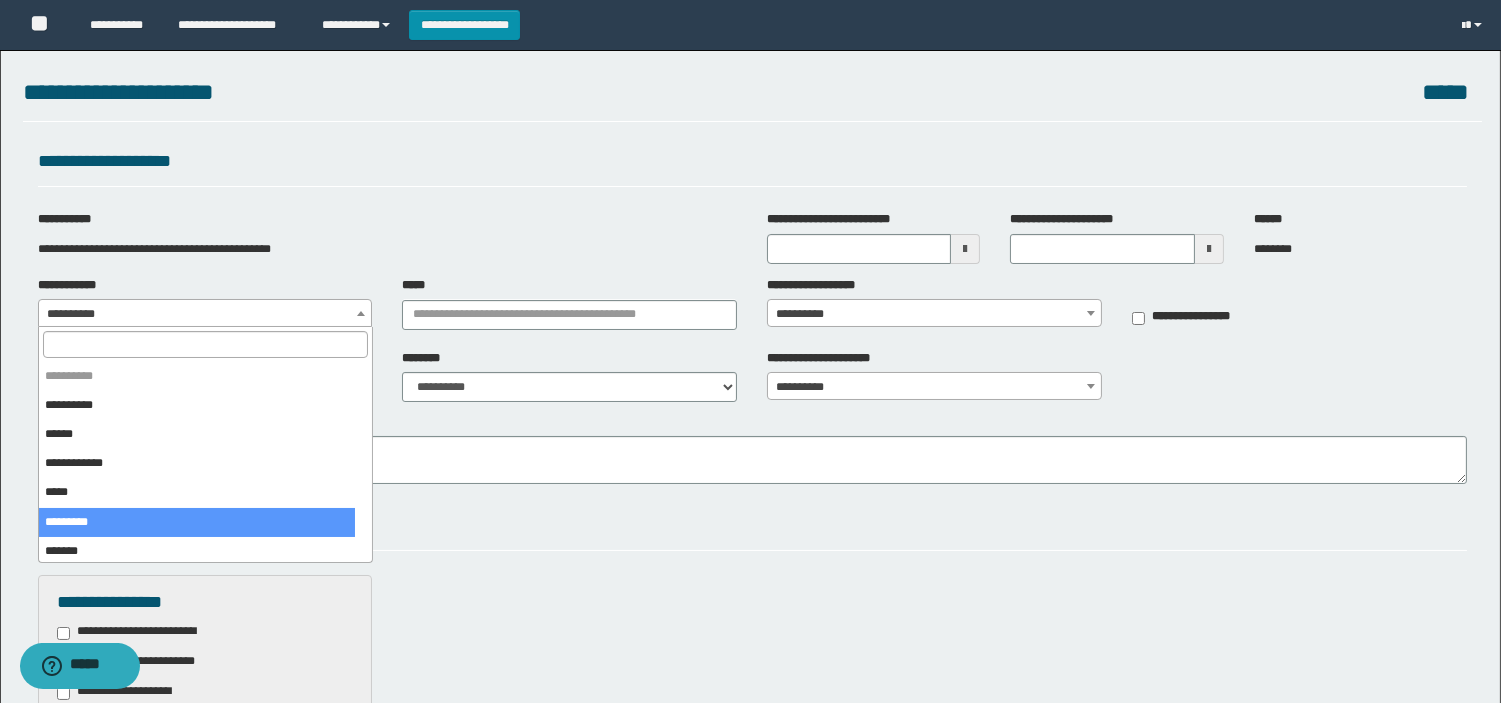 drag, startPoint x: 156, startPoint y: 515, endPoint x: 571, endPoint y: 562, distance: 417.65295 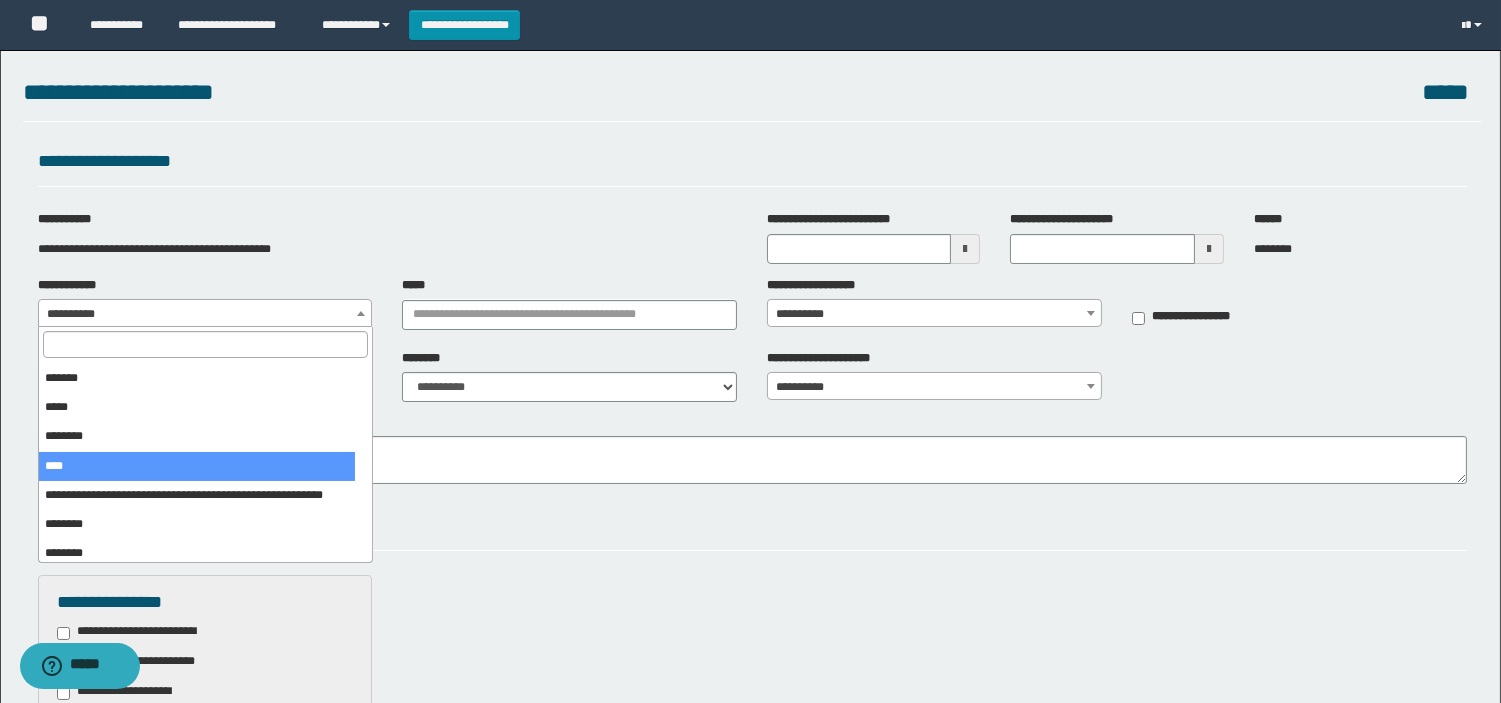 scroll, scrollTop: 585, scrollLeft: 0, axis: vertical 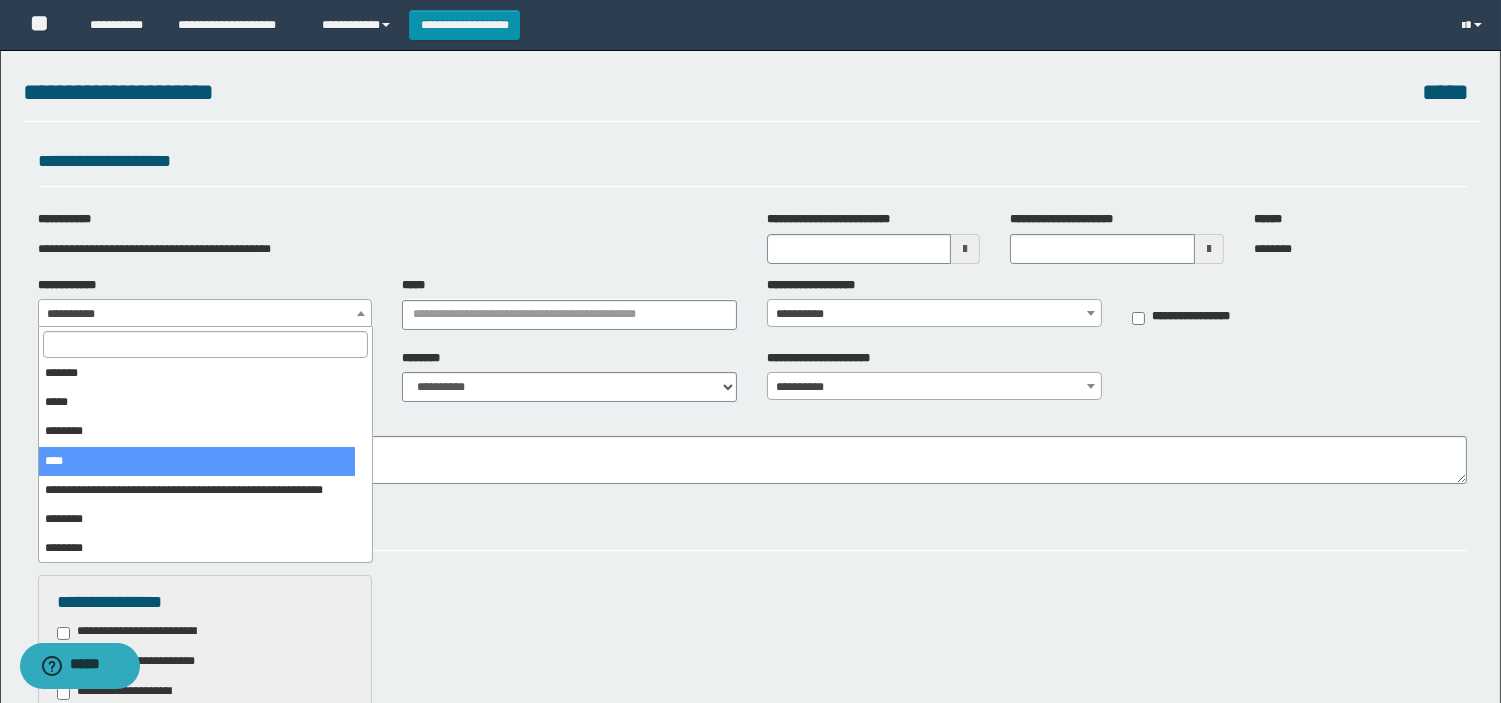 select on "**" 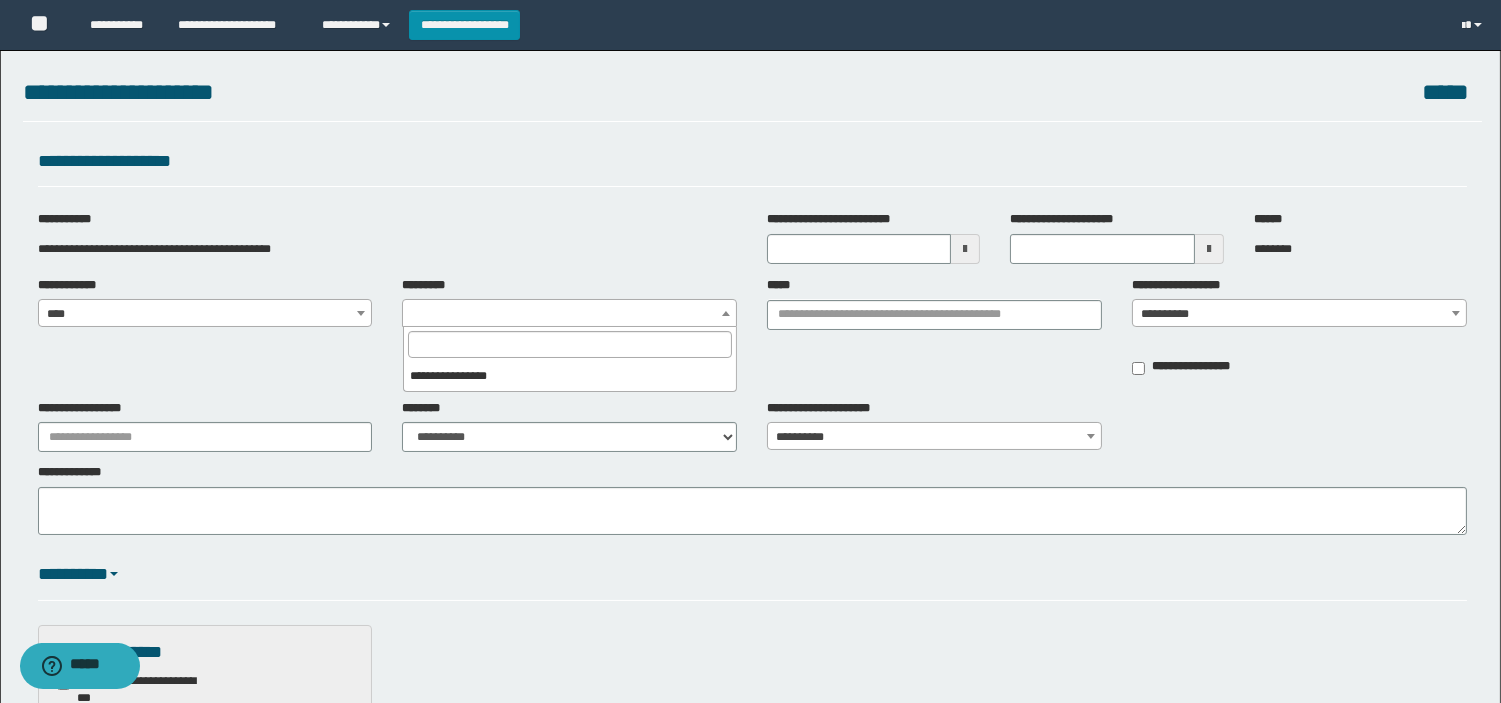 click at bounding box center [569, 313] 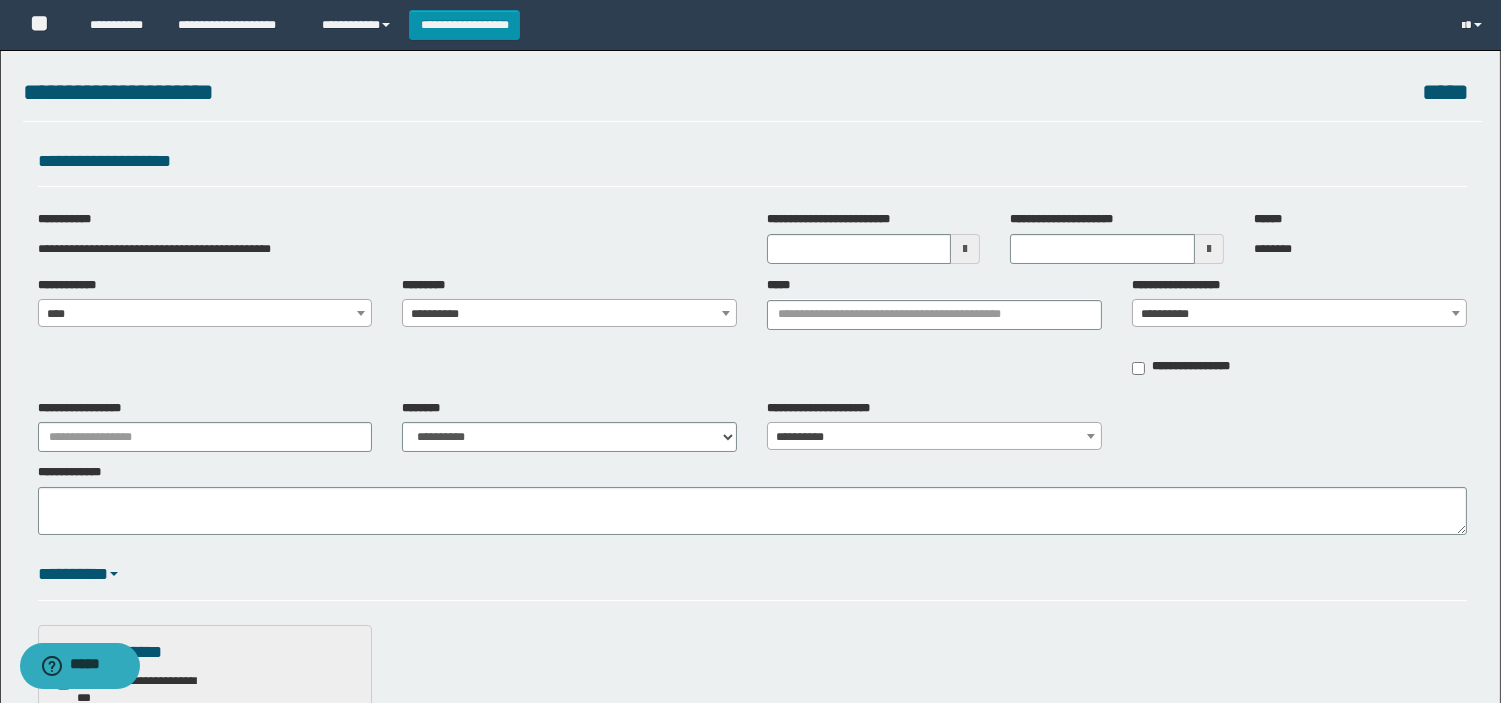 click on "**********" at bounding box center (569, 314) 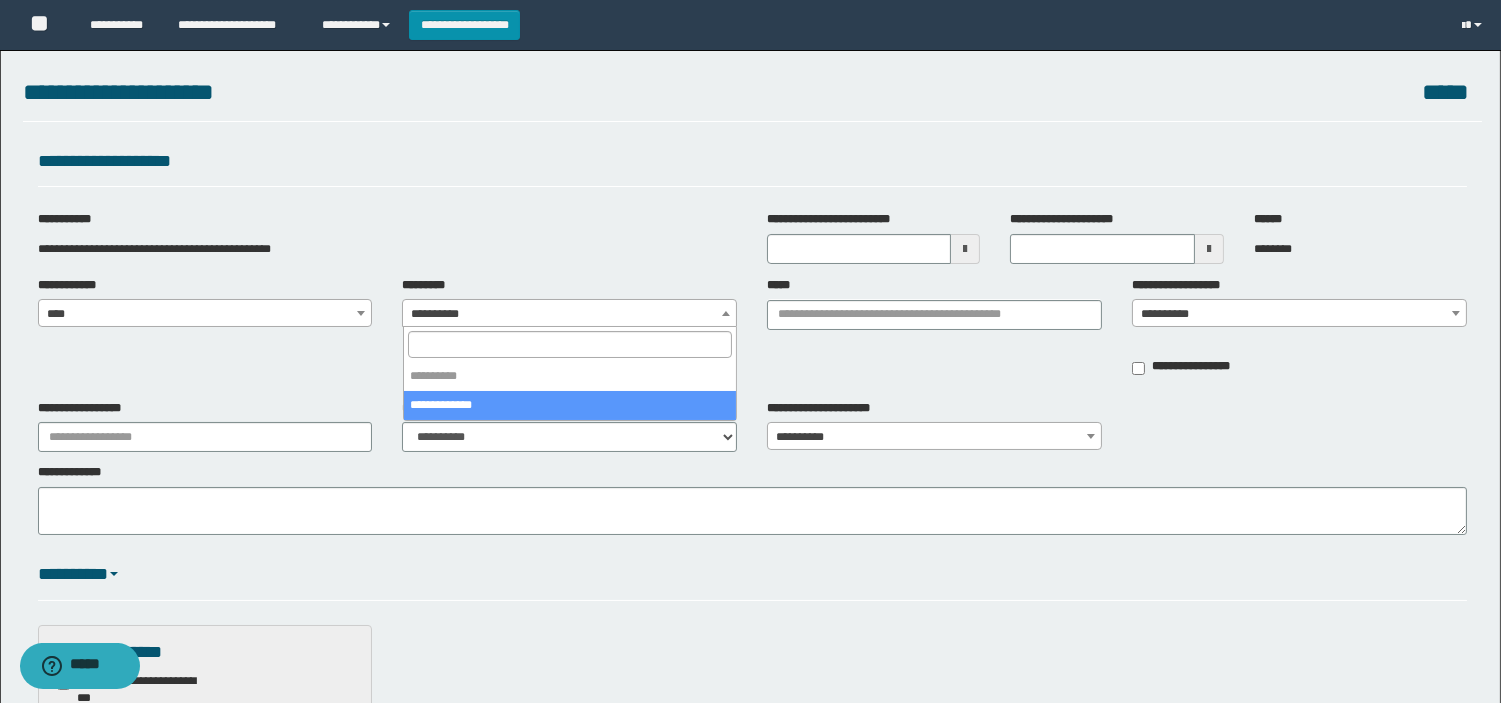 select on "****" 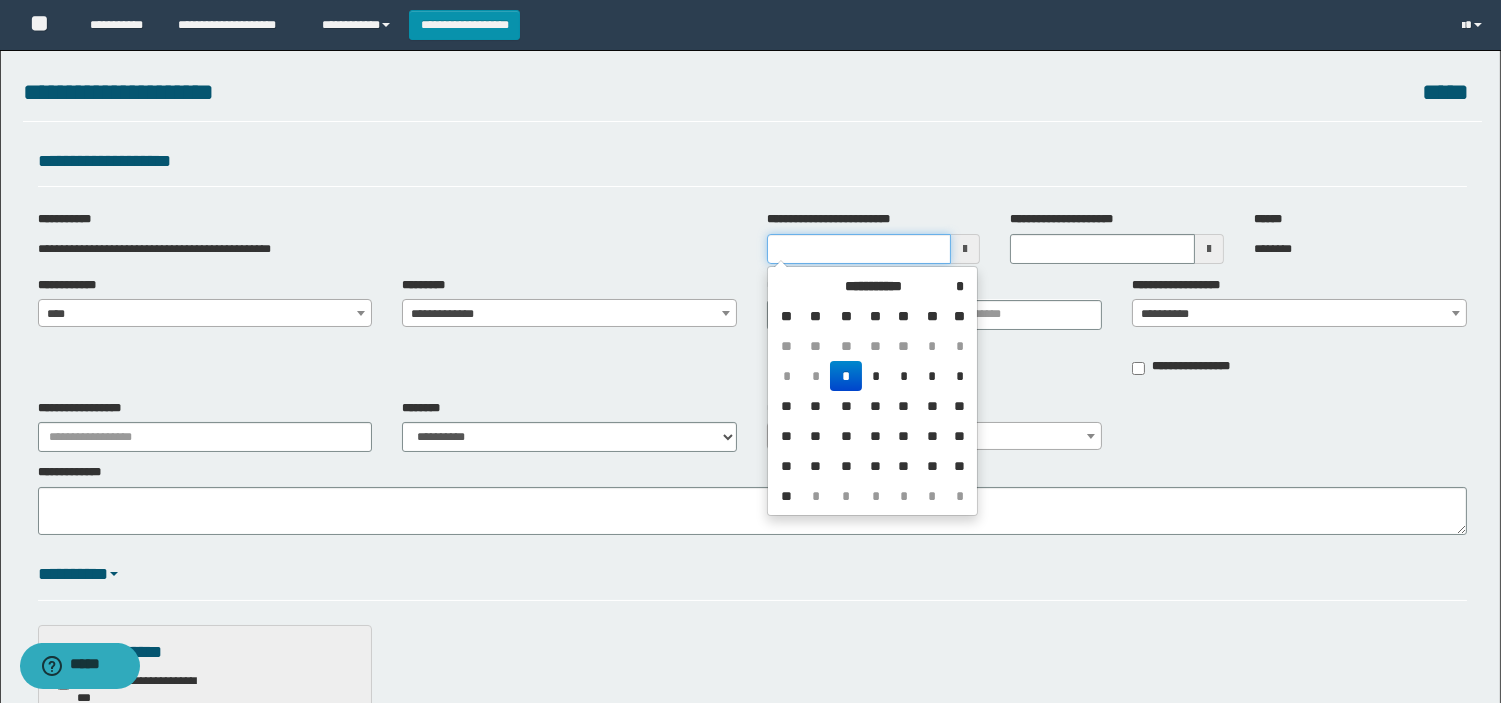 click on "**********" at bounding box center (859, 249) 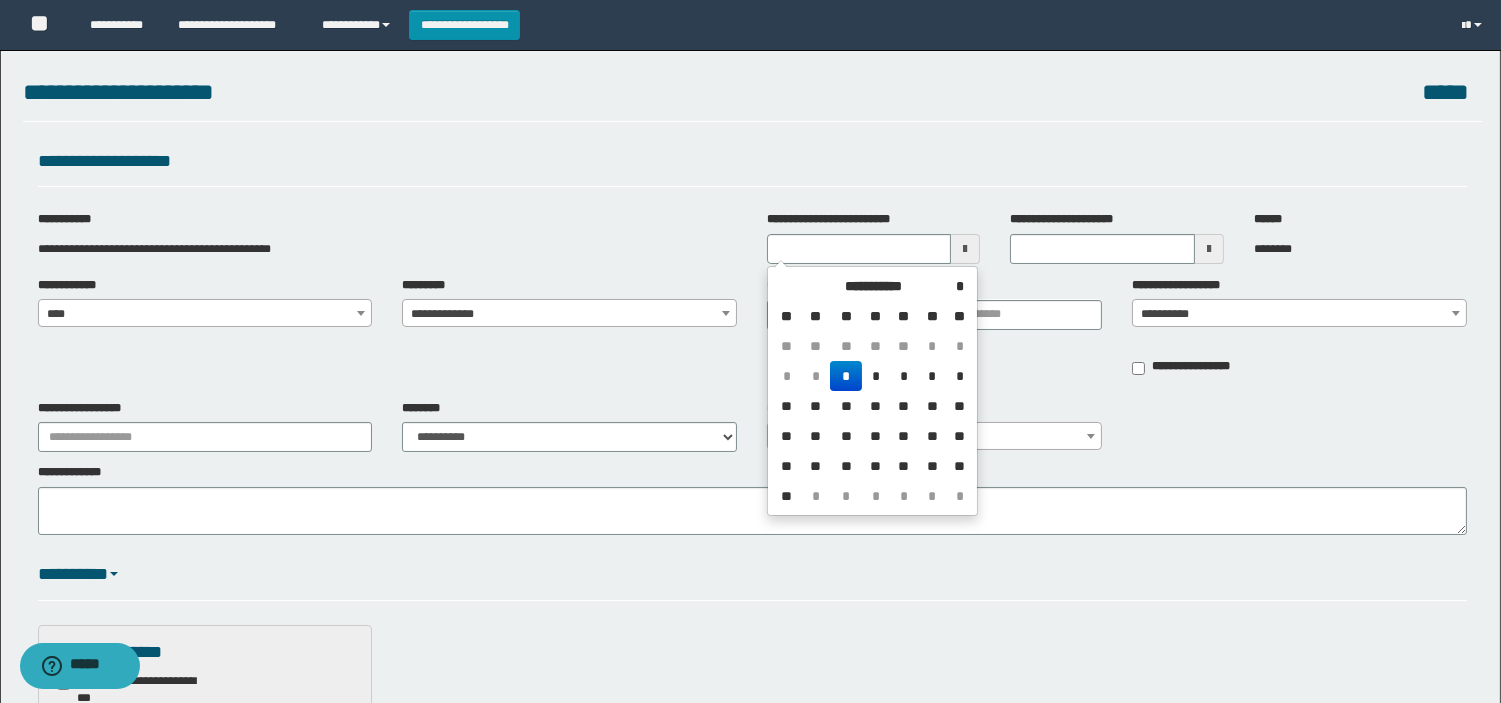 click on "*" at bounding box center (846, 376) 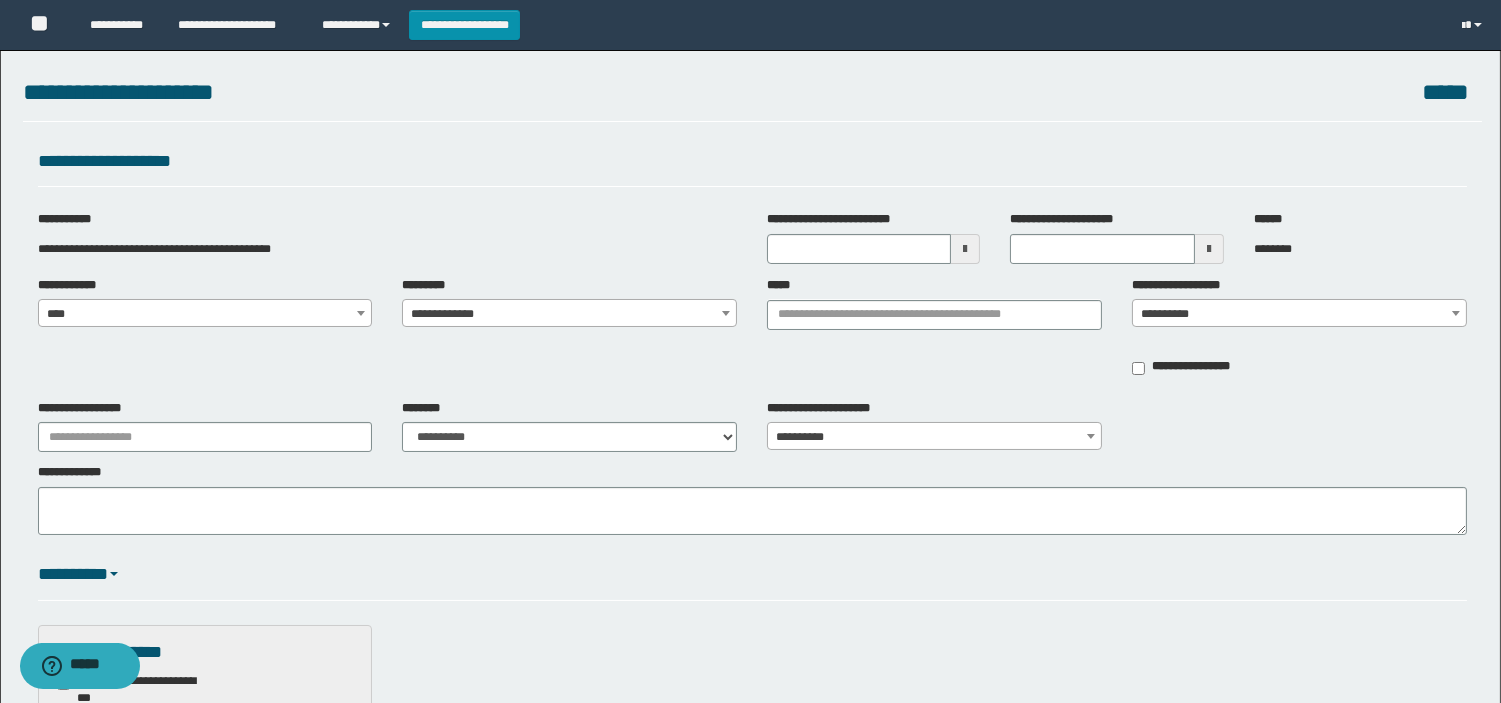 click on "**********" at bounding box center (752, 333) 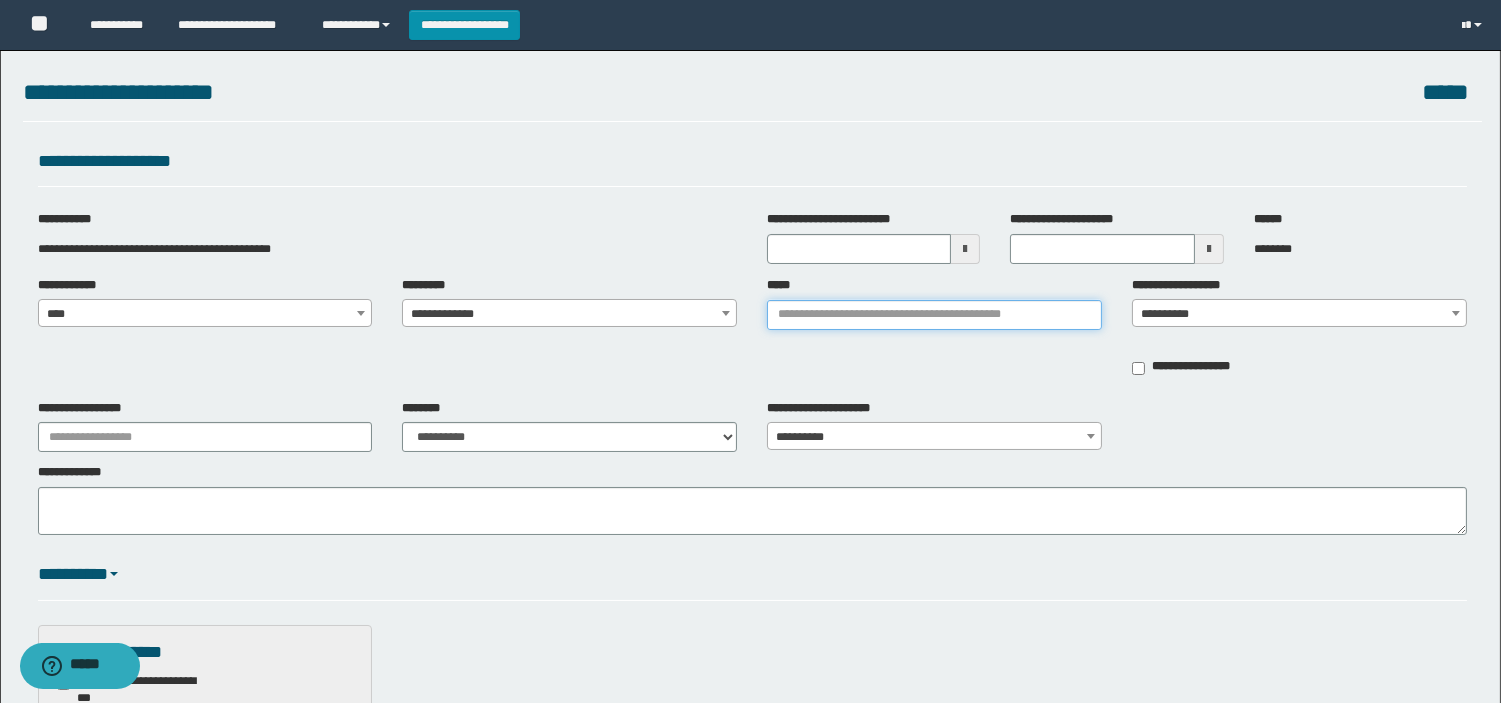 click on "*****" at bounding box center [934, 315] 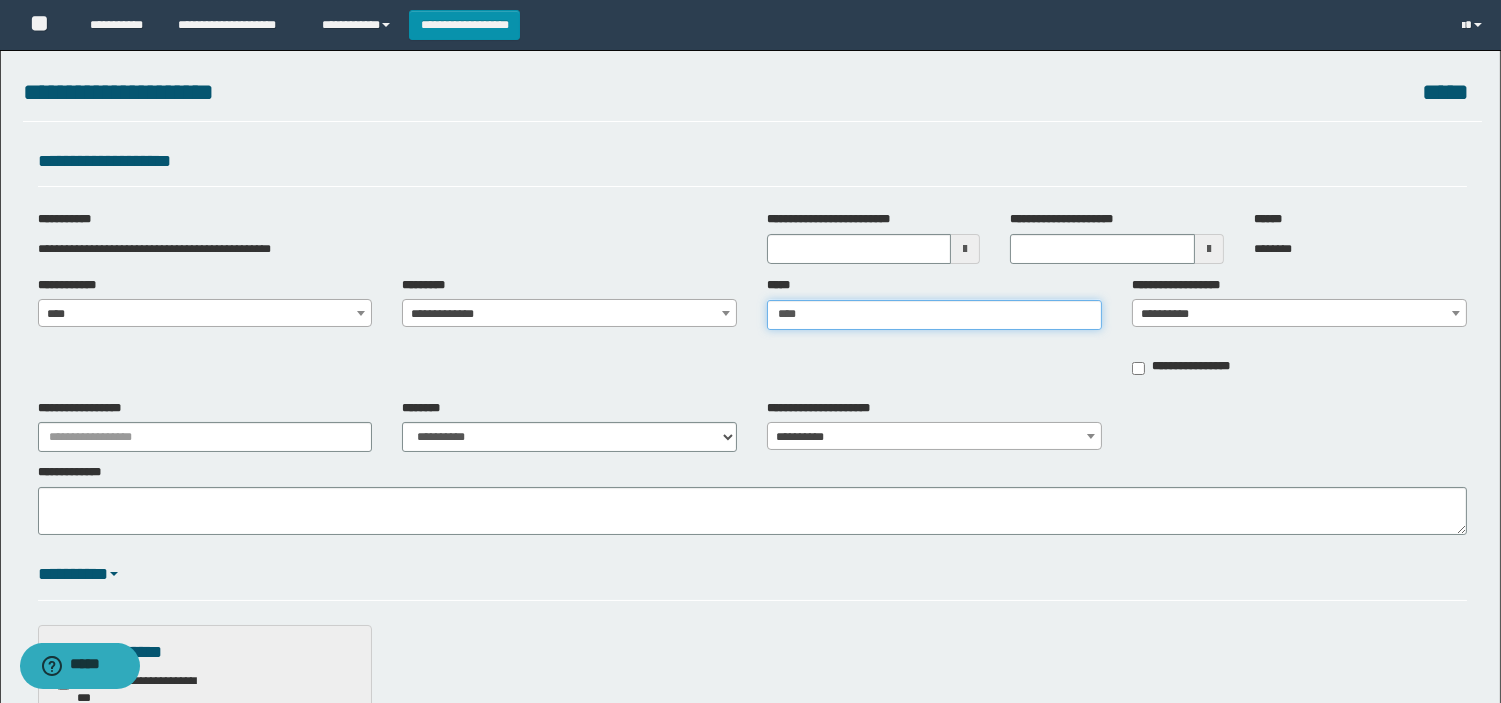 type on "*****" 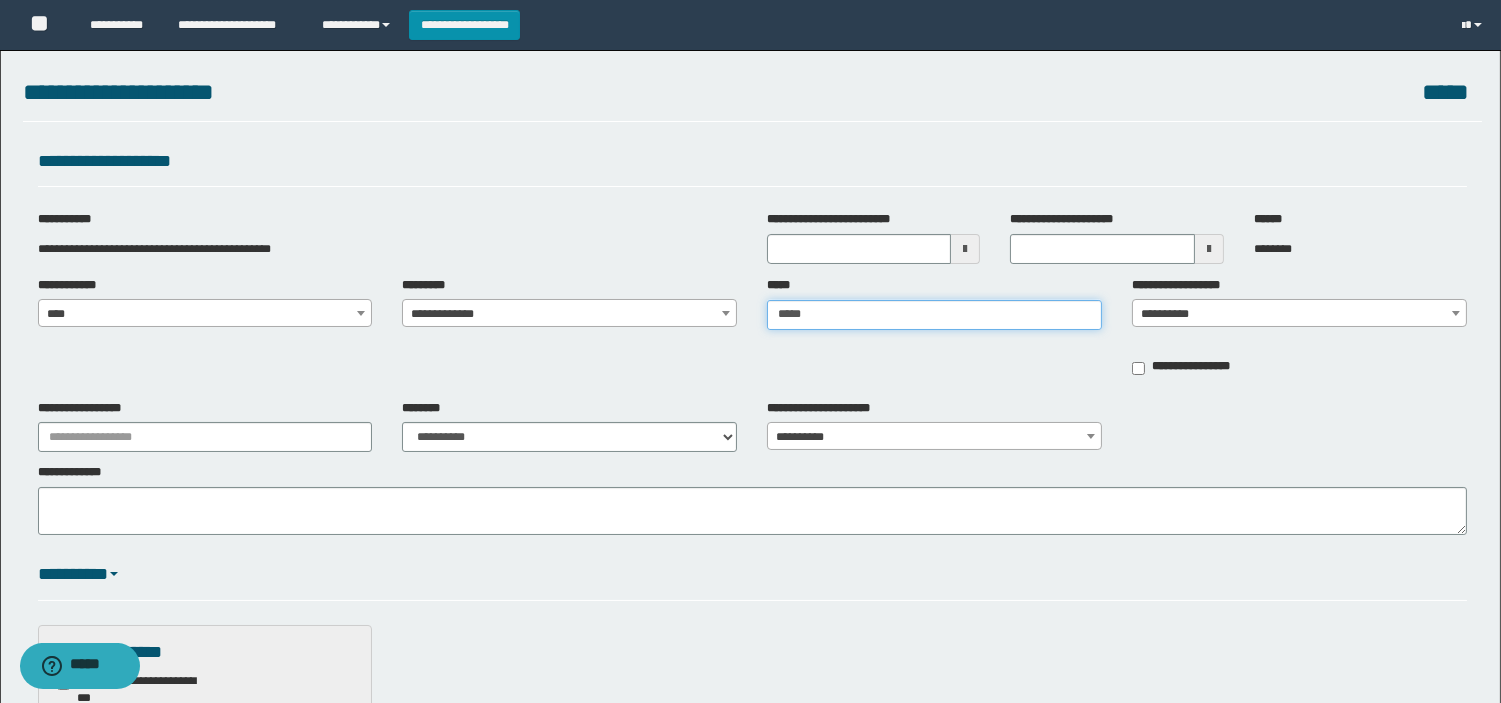 type on "*****" 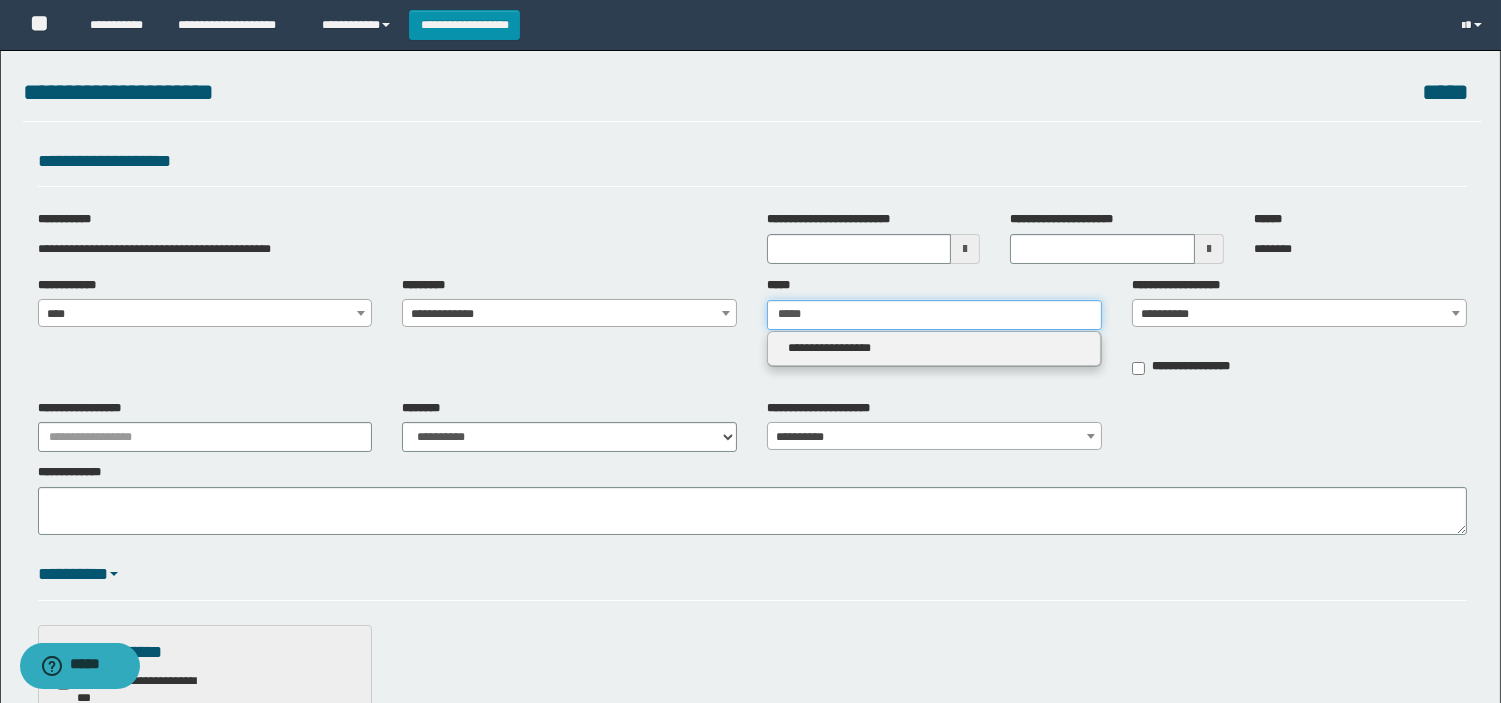 type on "*****" 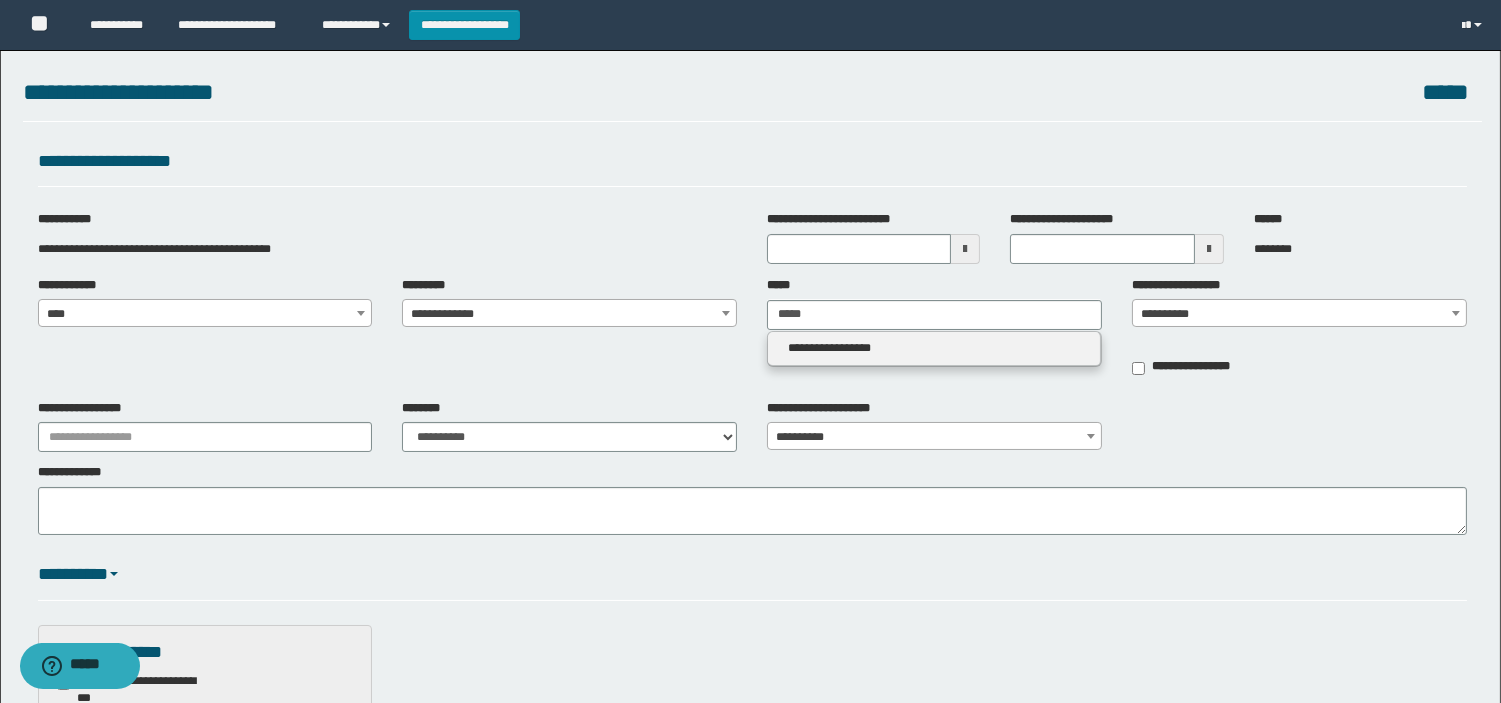 type 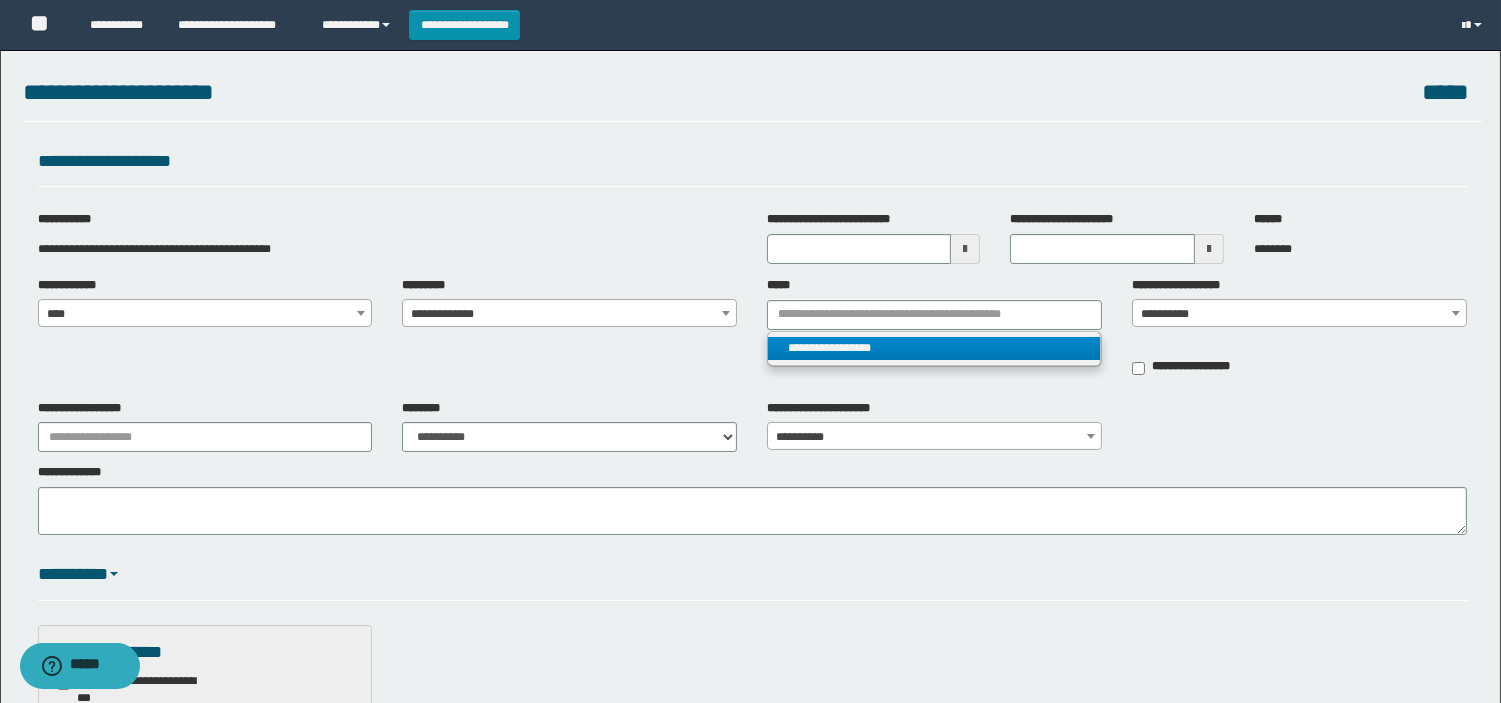 click on "**********" at bounding box center (934, 348) 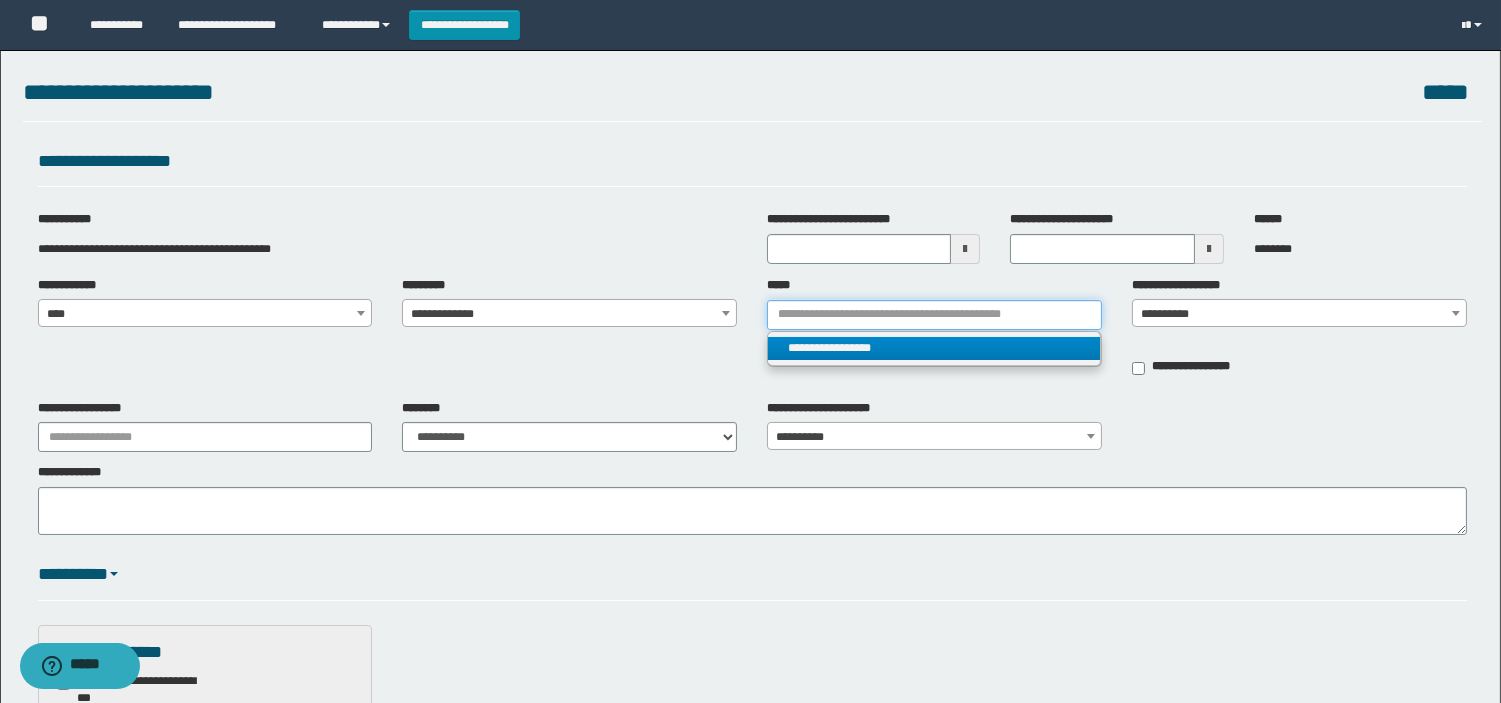 type 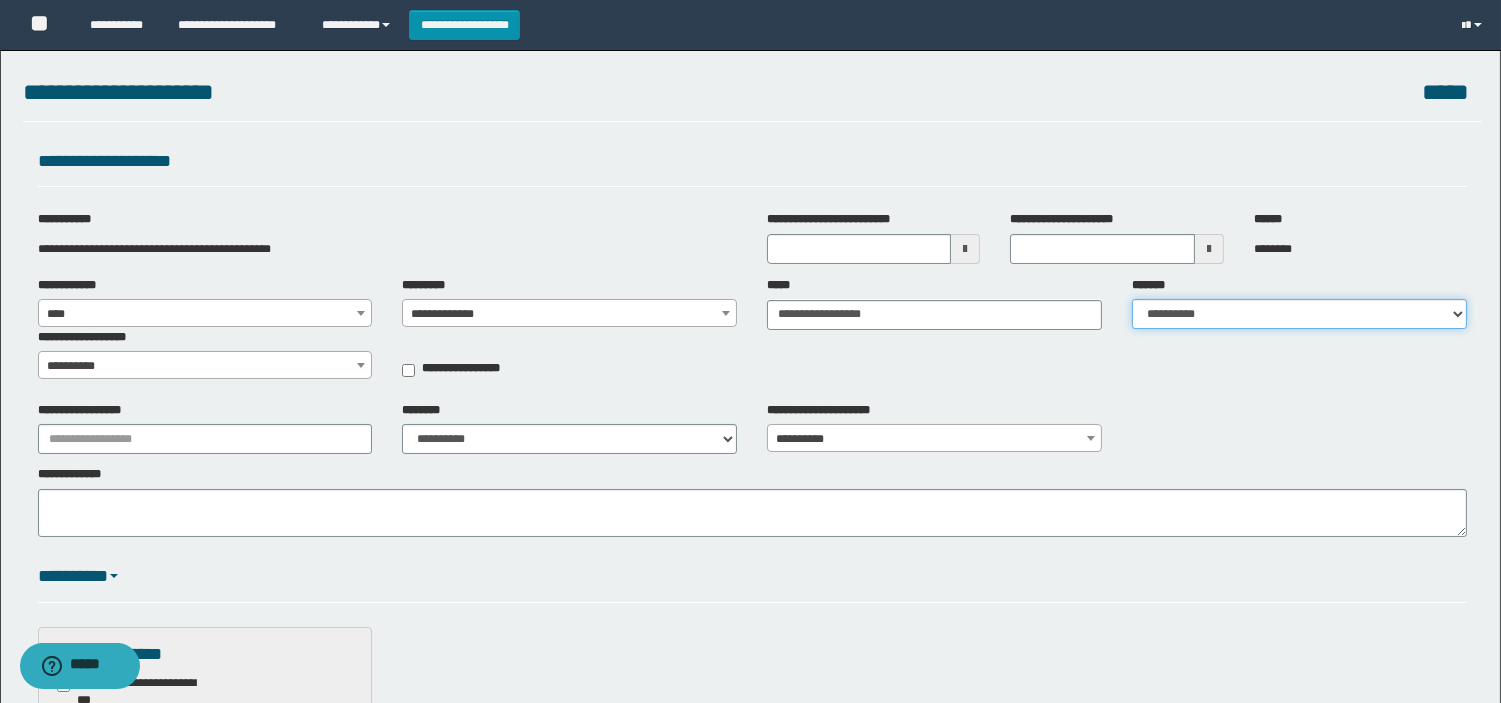click on "**********" at bounding box center [1299, 314] 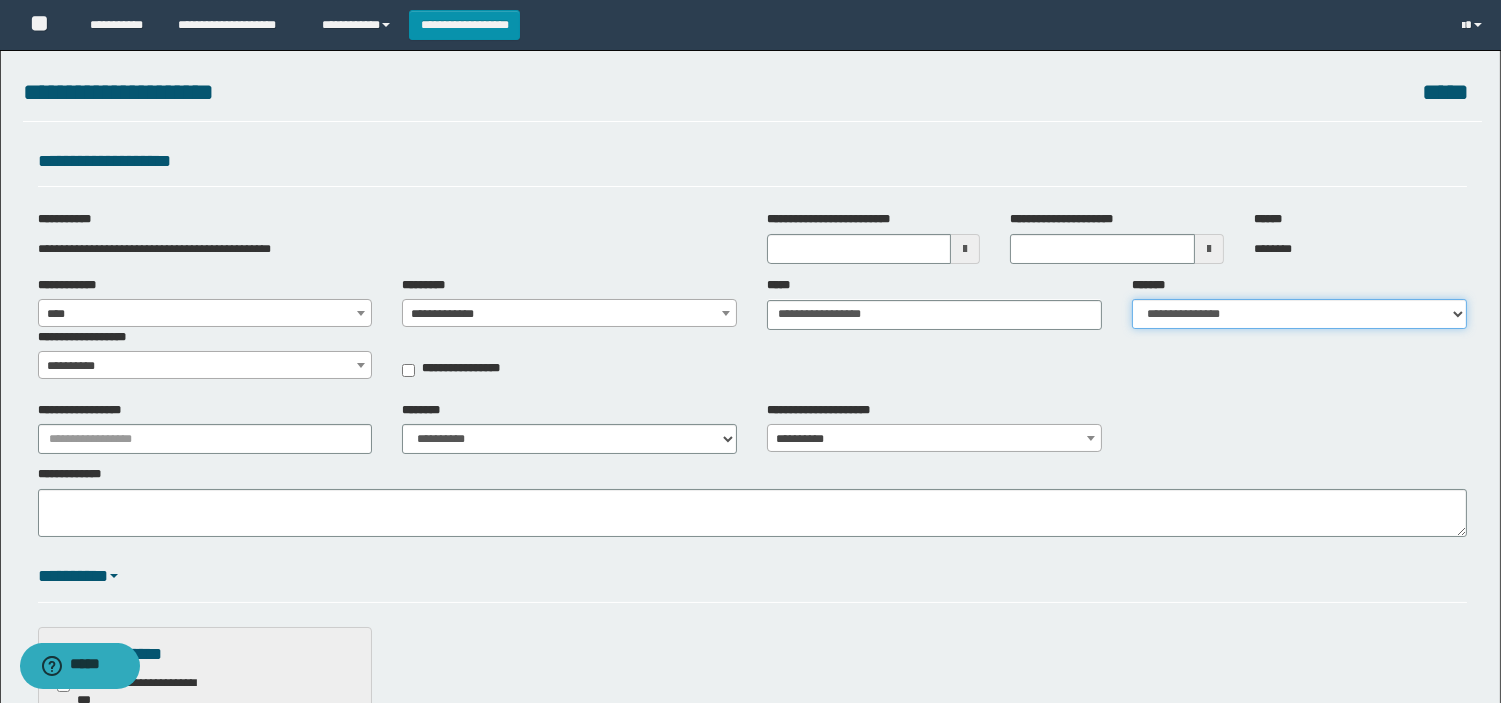 click on "**********" at bounding box center [1299, 314] 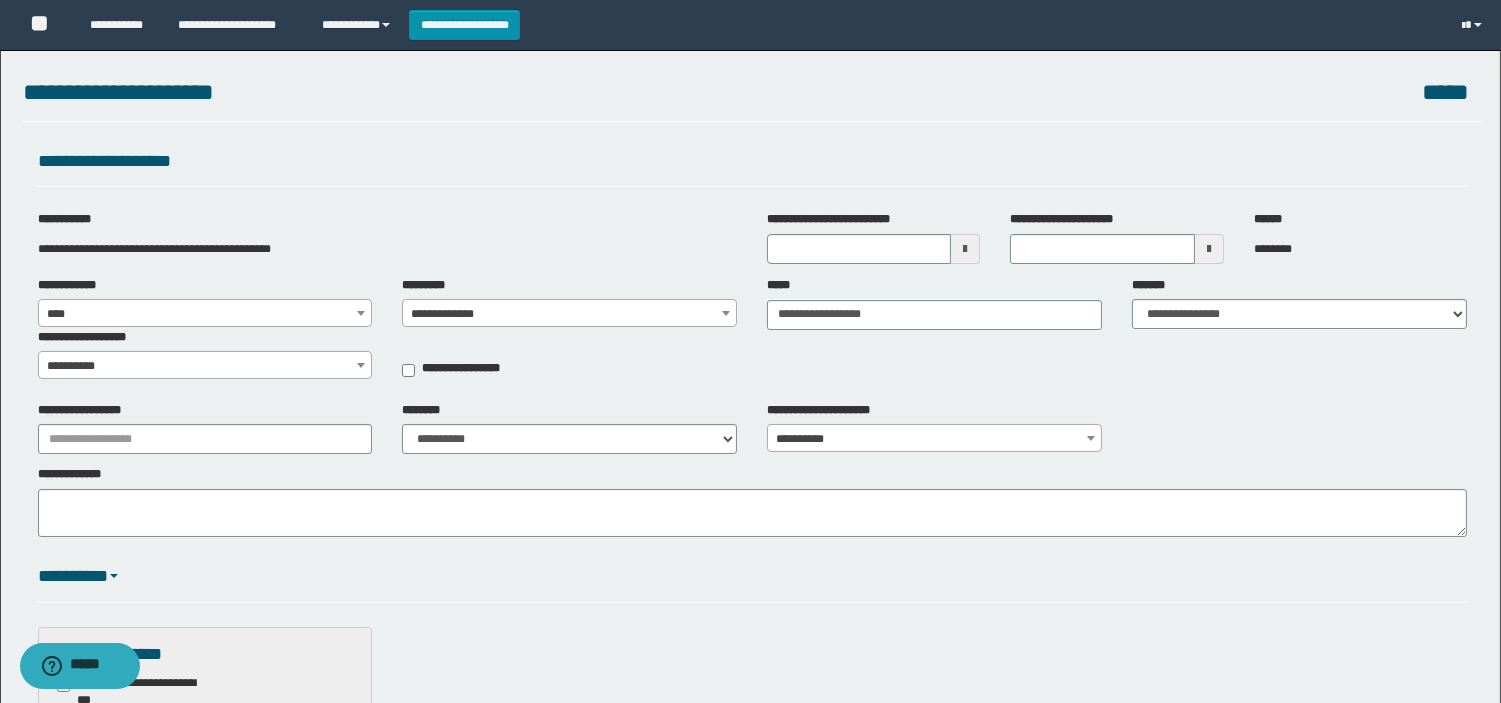 click on "**********" at bounding box center (205, 366) 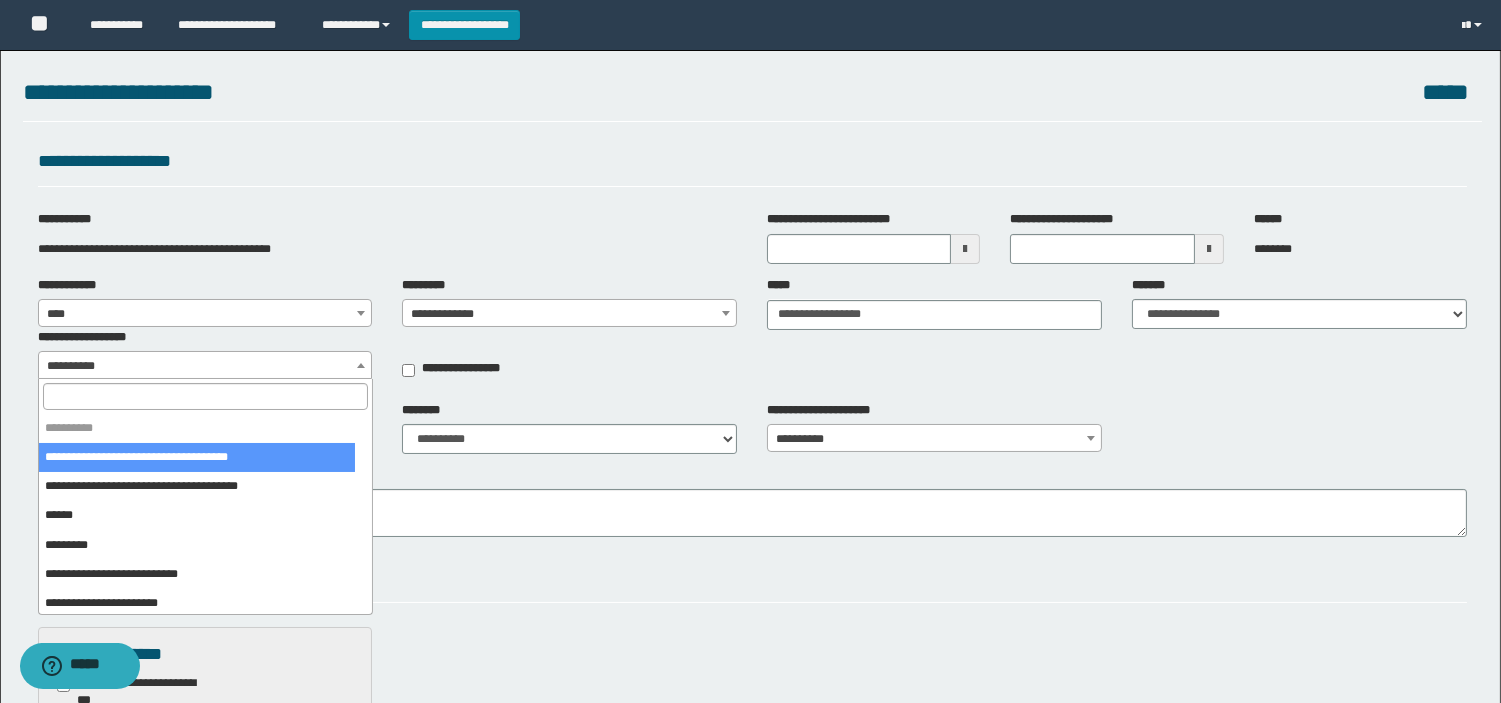 select on "***" 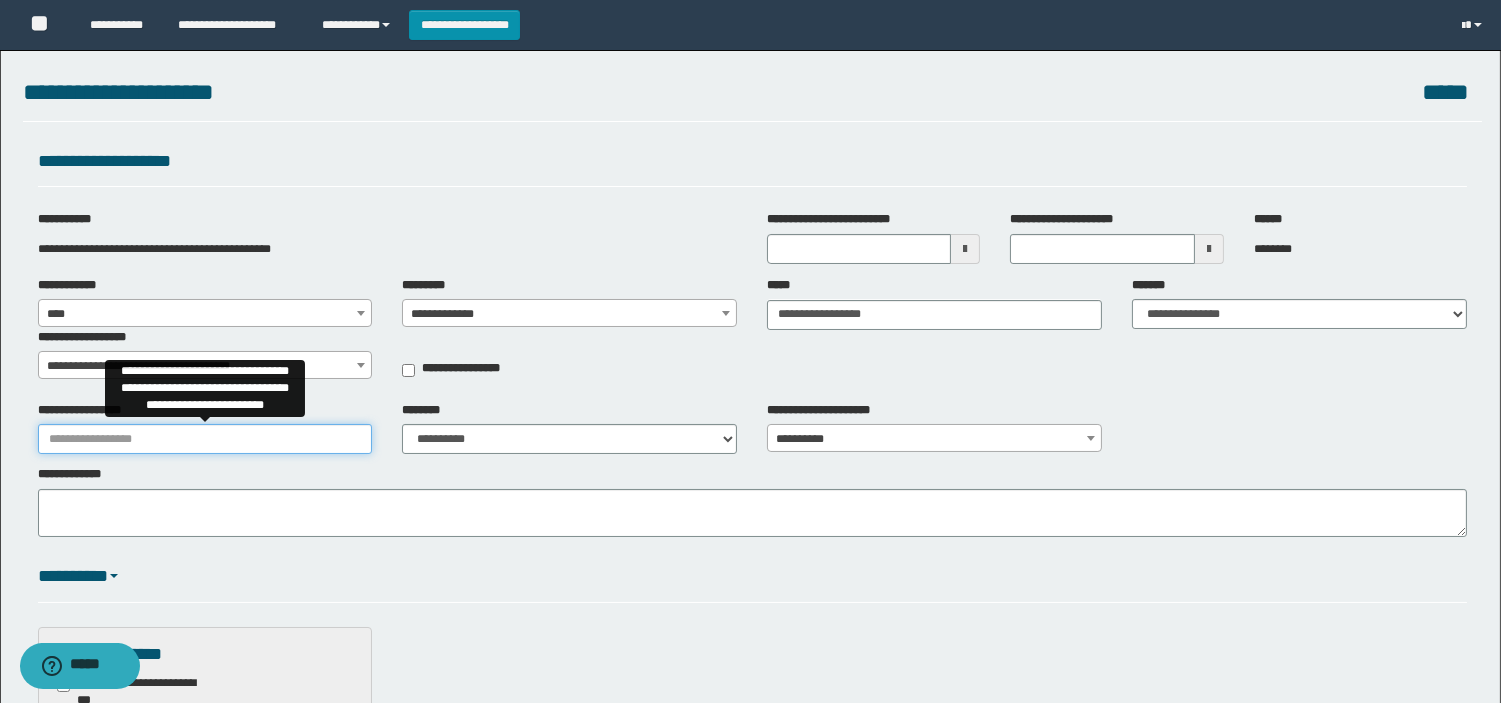 click on "**********" at bounding box center [205, 439] 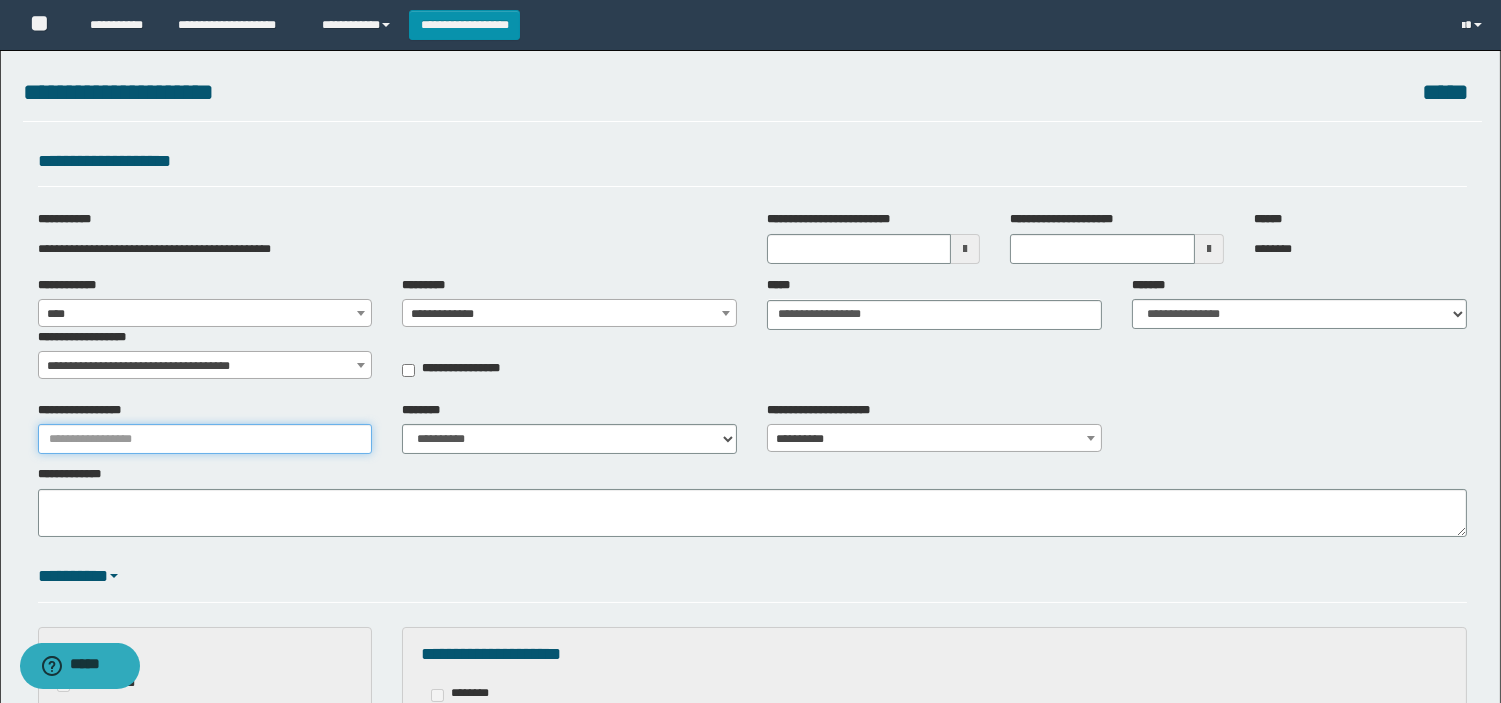 type on "**********" 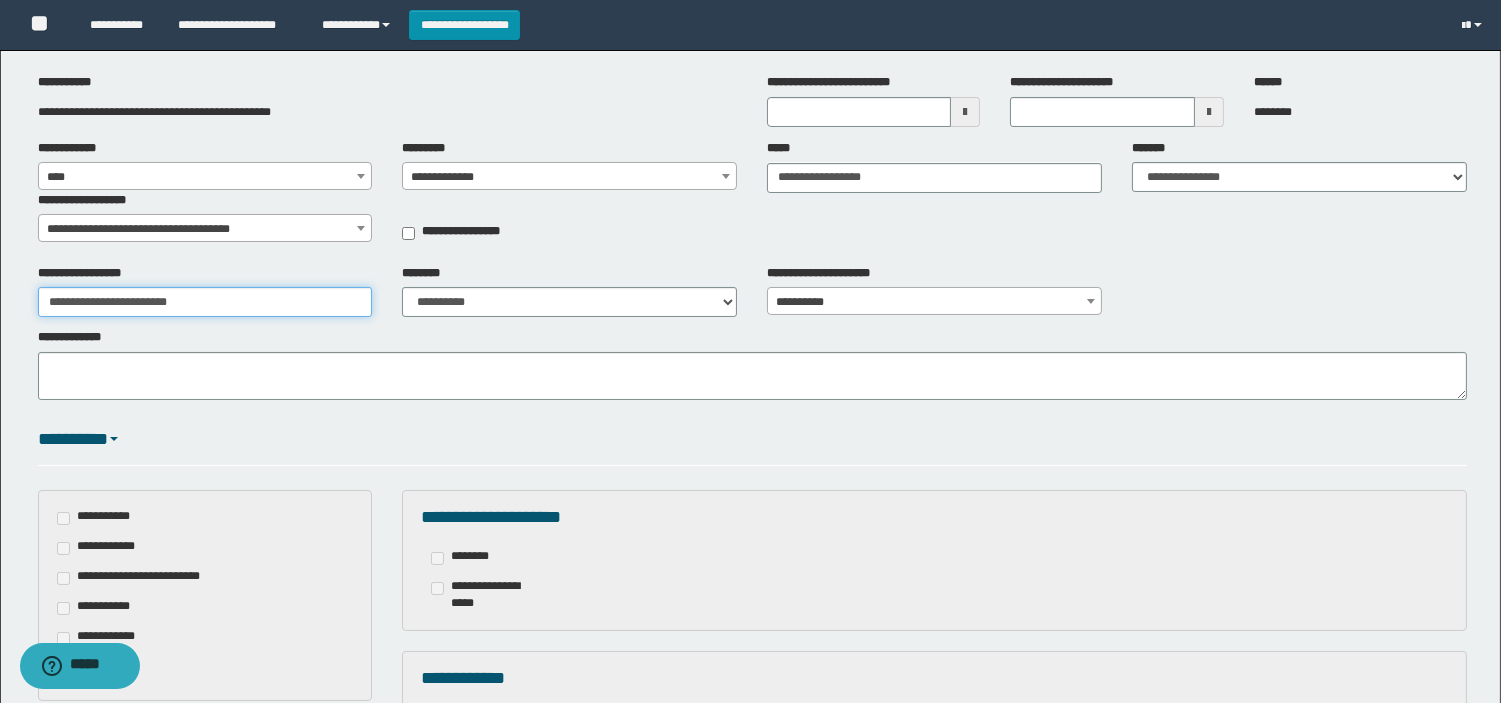scroll, scrollTop: 147, scrollLeft: 0, axis: vertical 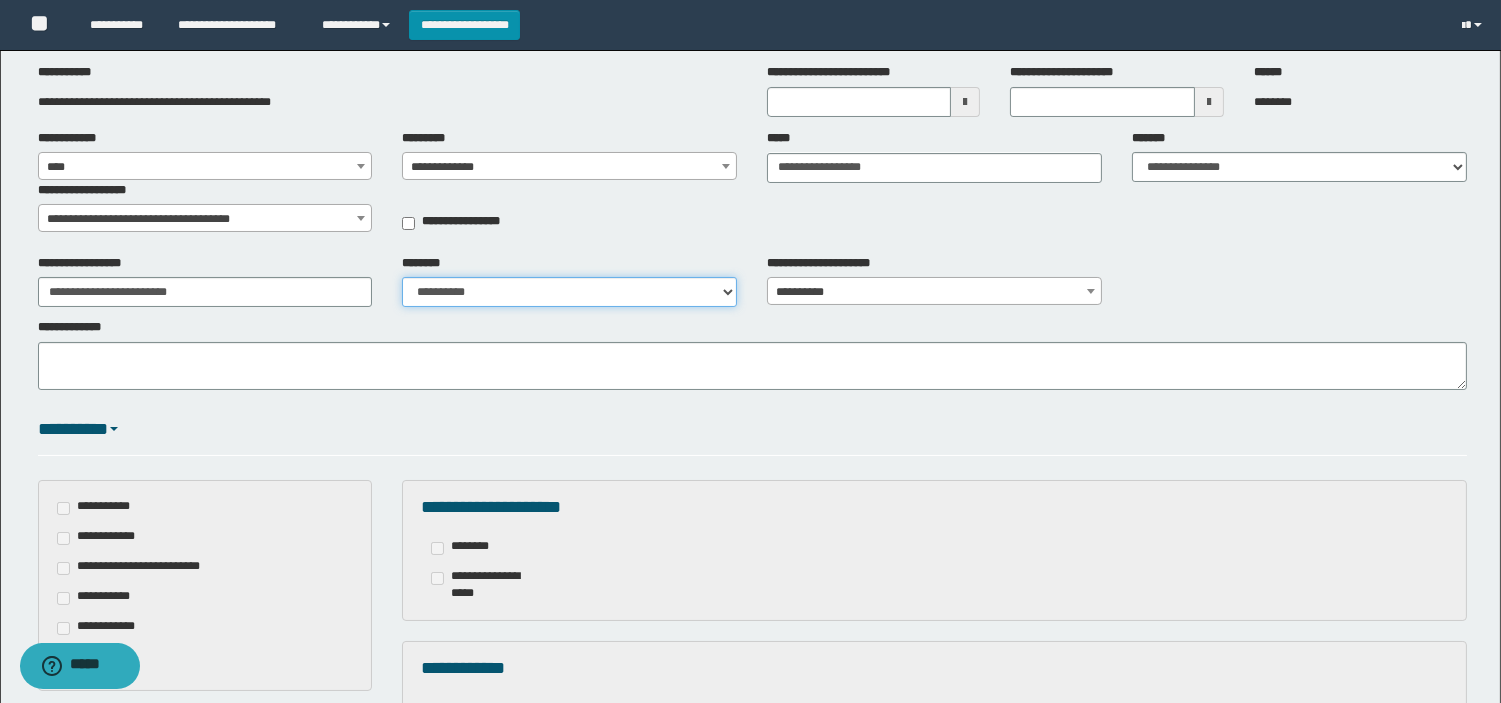 click on "**********" at bounding box center [569, 292] 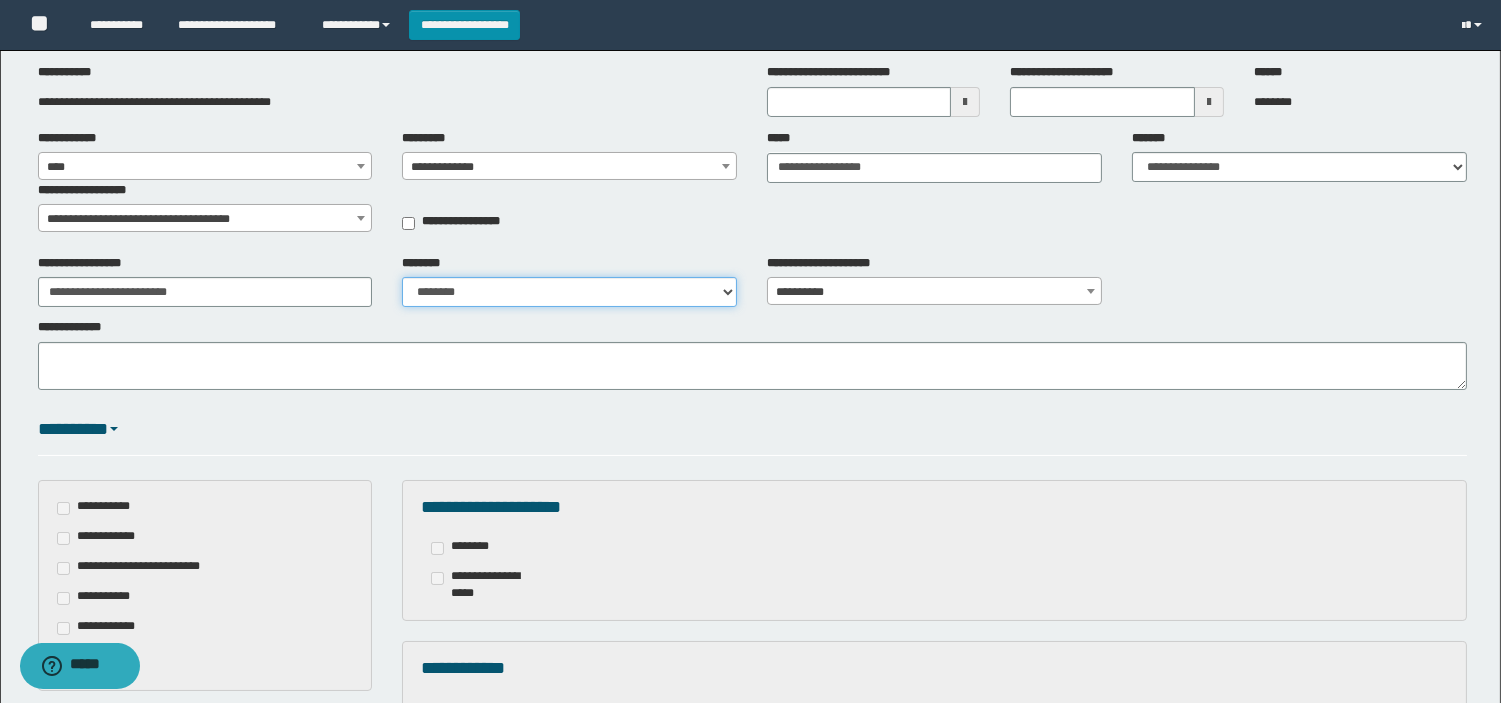 click on "**********" at bounding box center (569, 292) 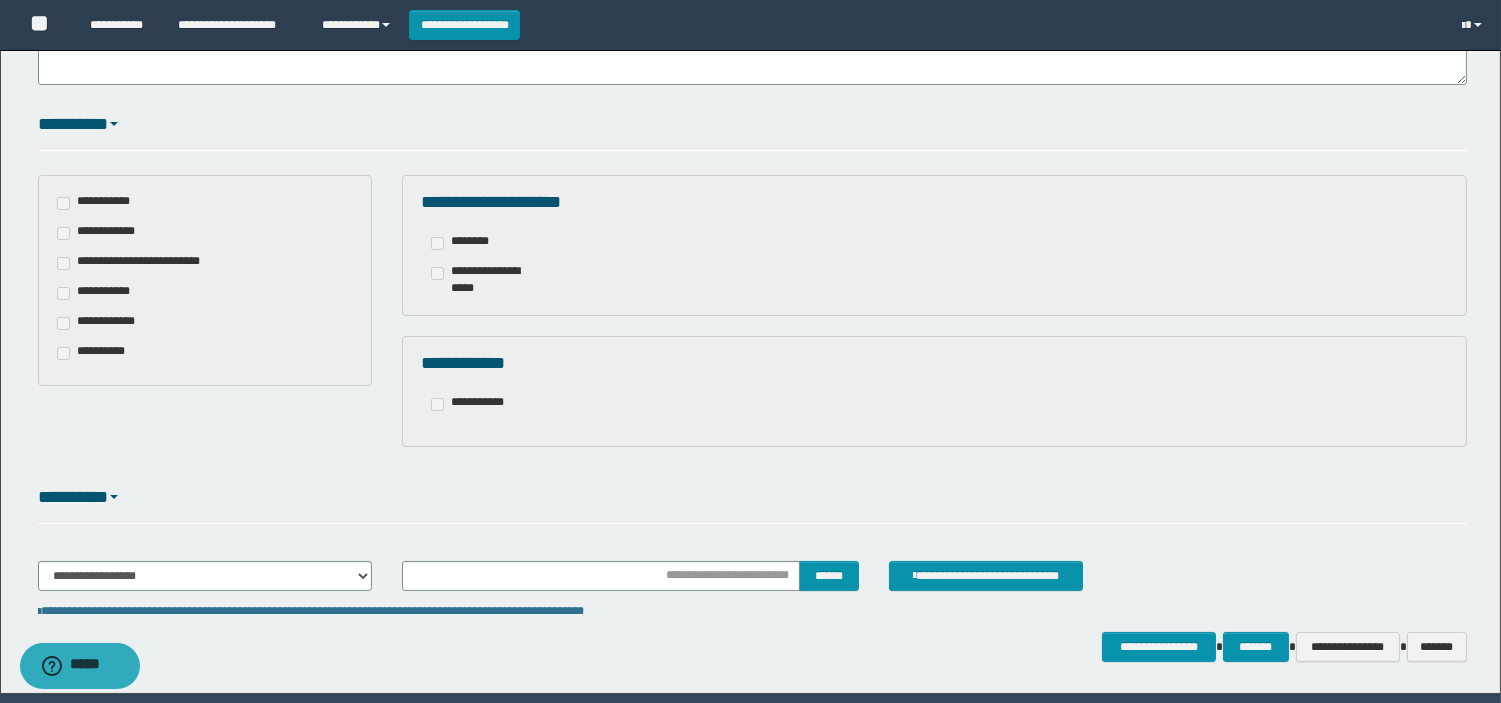 scroll, scrollTop: 516, scrollLeft: 0, axis: vertical 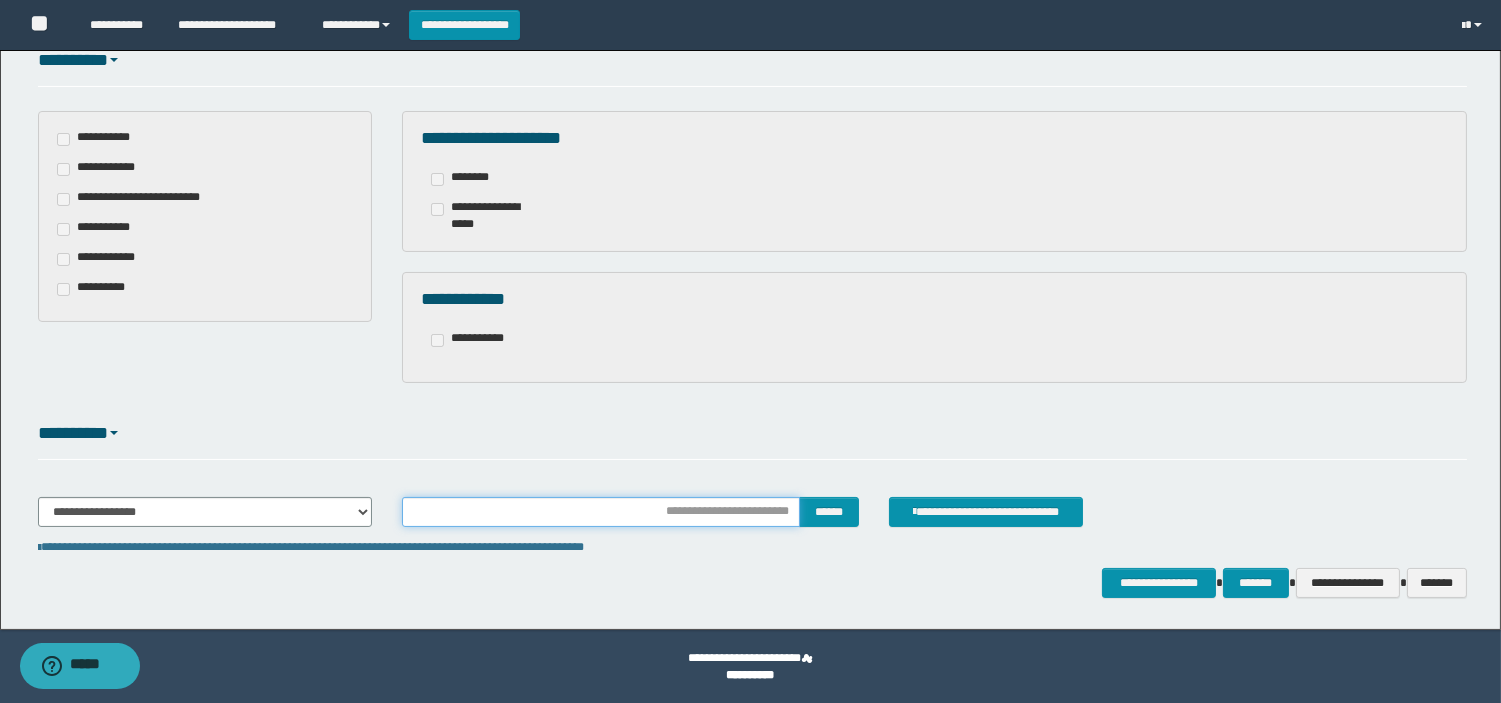 click at bounding box center [601, 512] 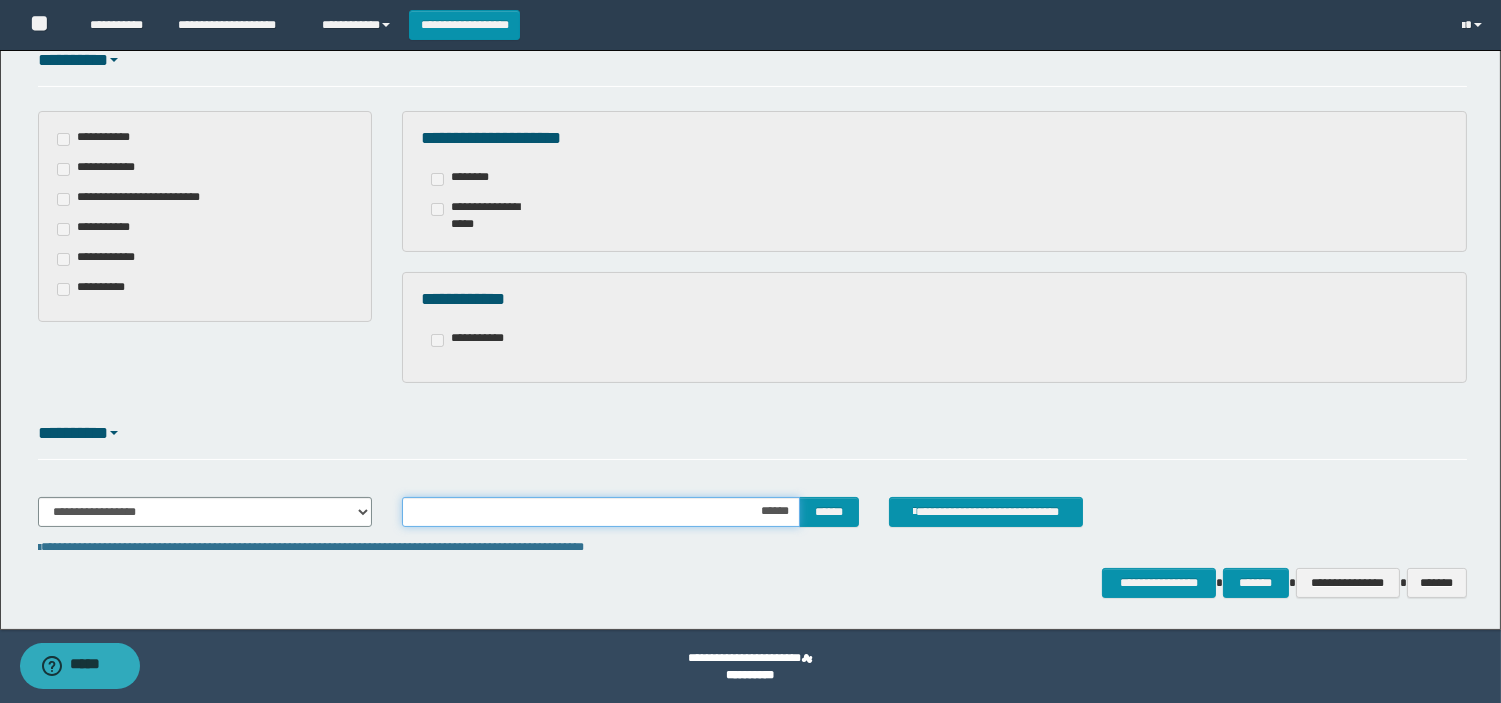 type on "*******" 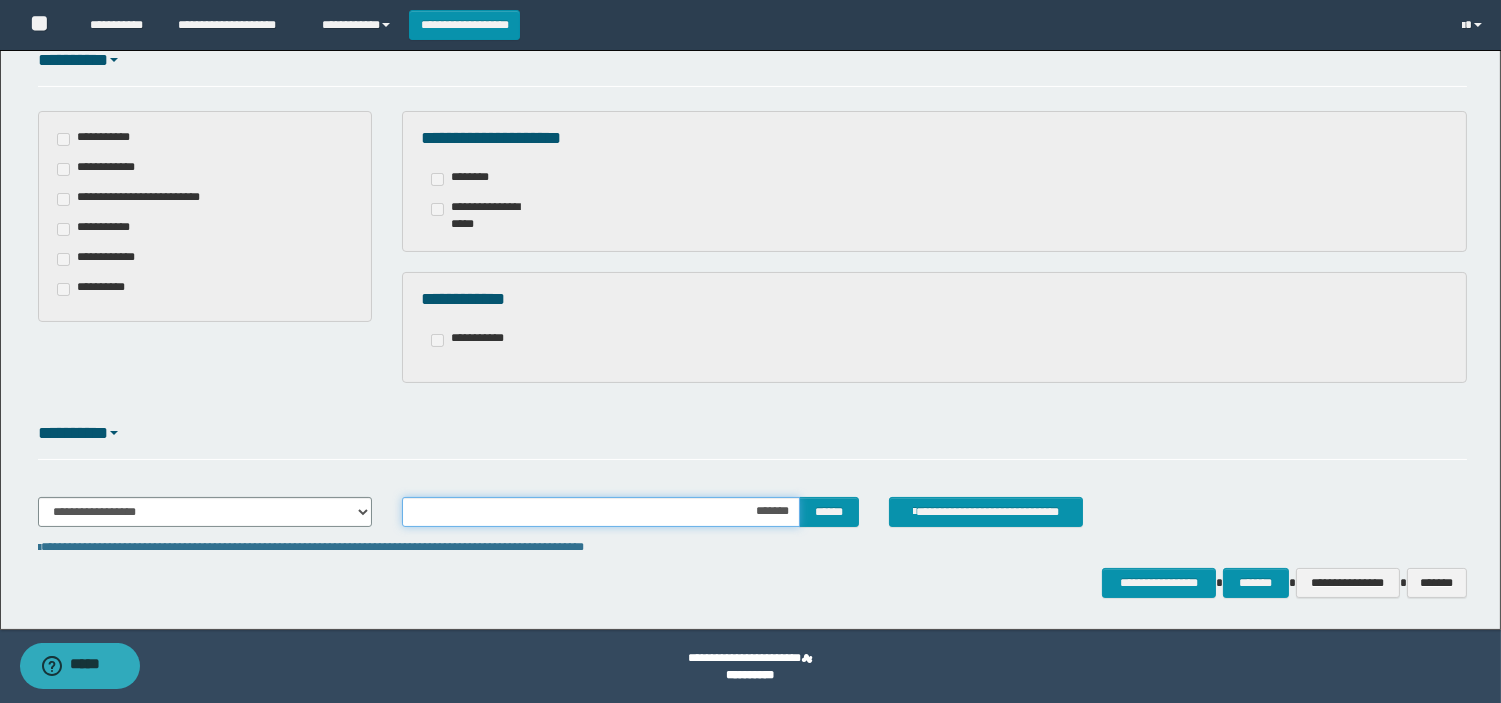 drag, startPoint x: 796, startPoint y: 512, endPoint x: 713, endPoint y: 531, distance: 85.146935 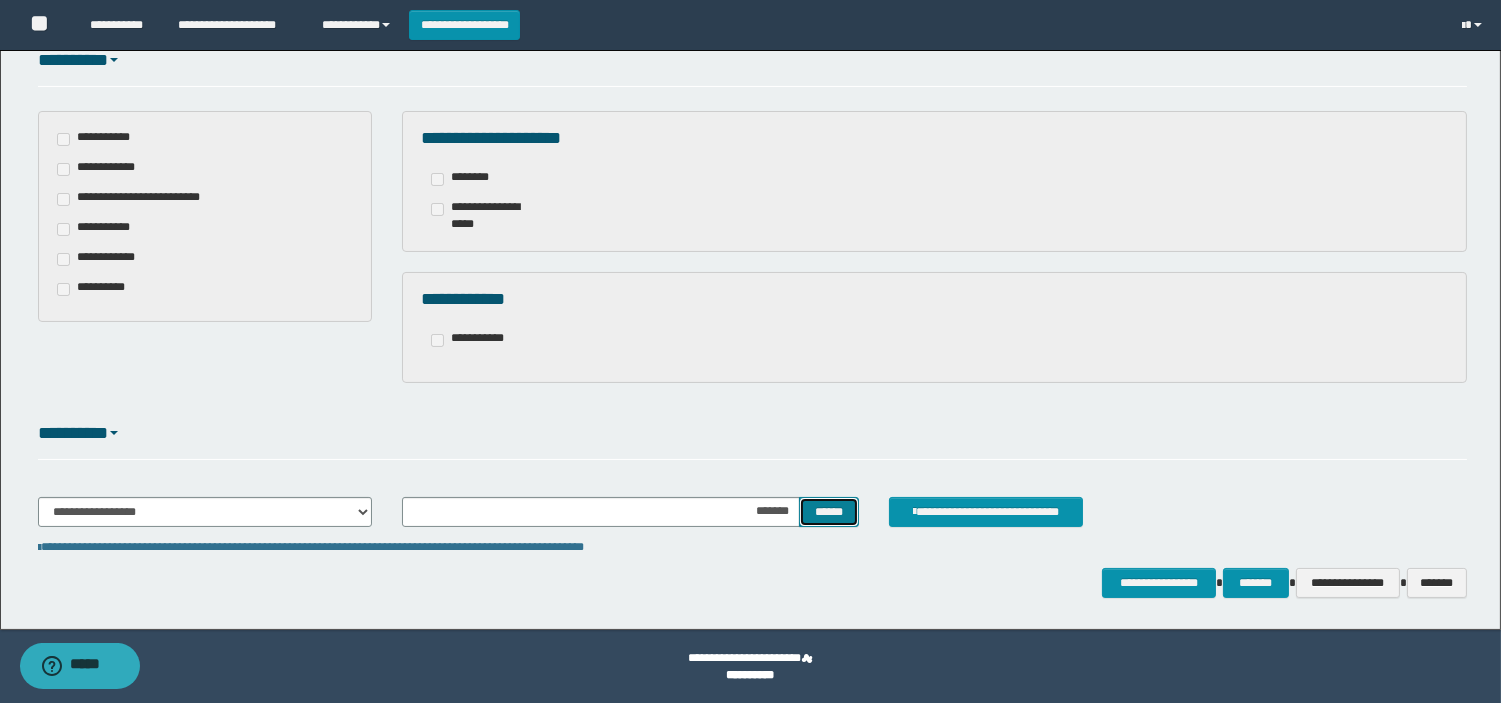 click on "******" at bounding box center (829, 512) 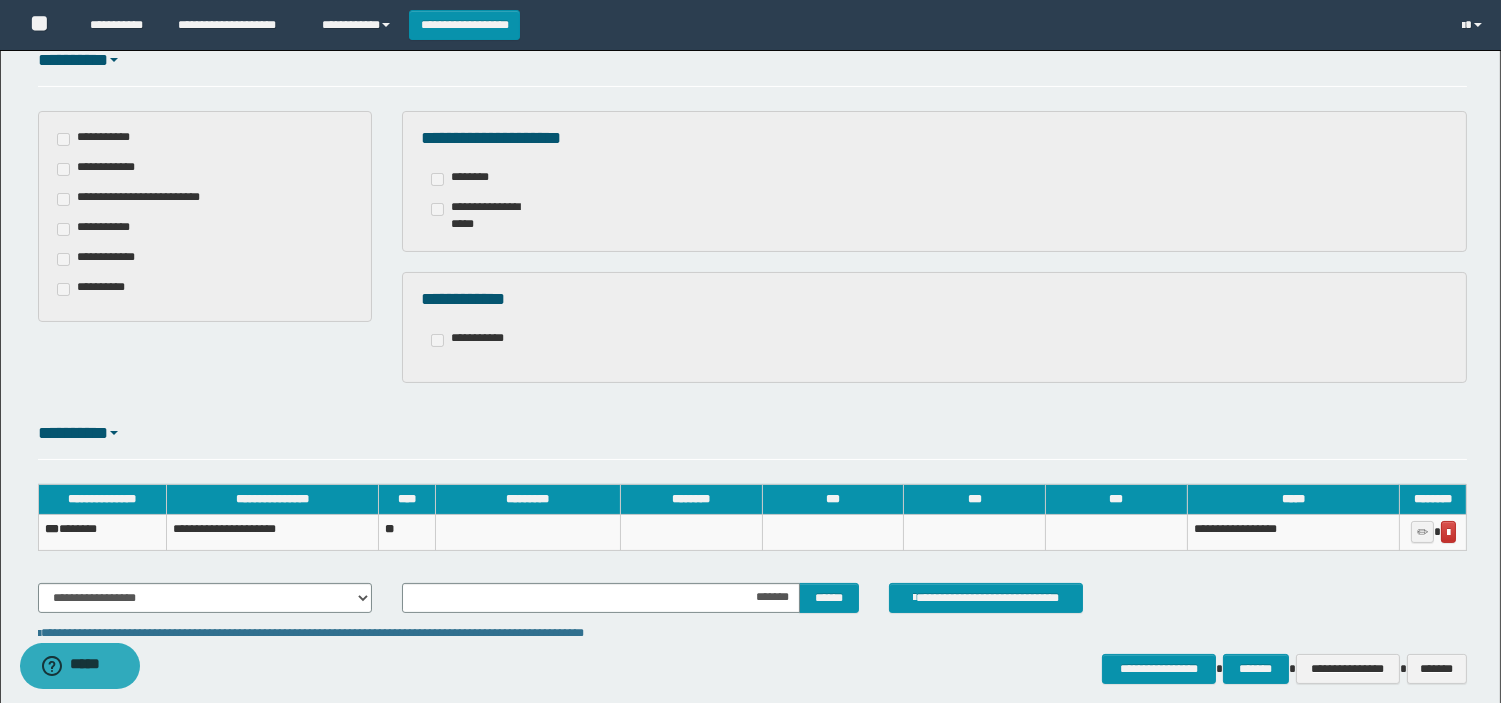 click on "*** *******" at bounding box center [102, 532] 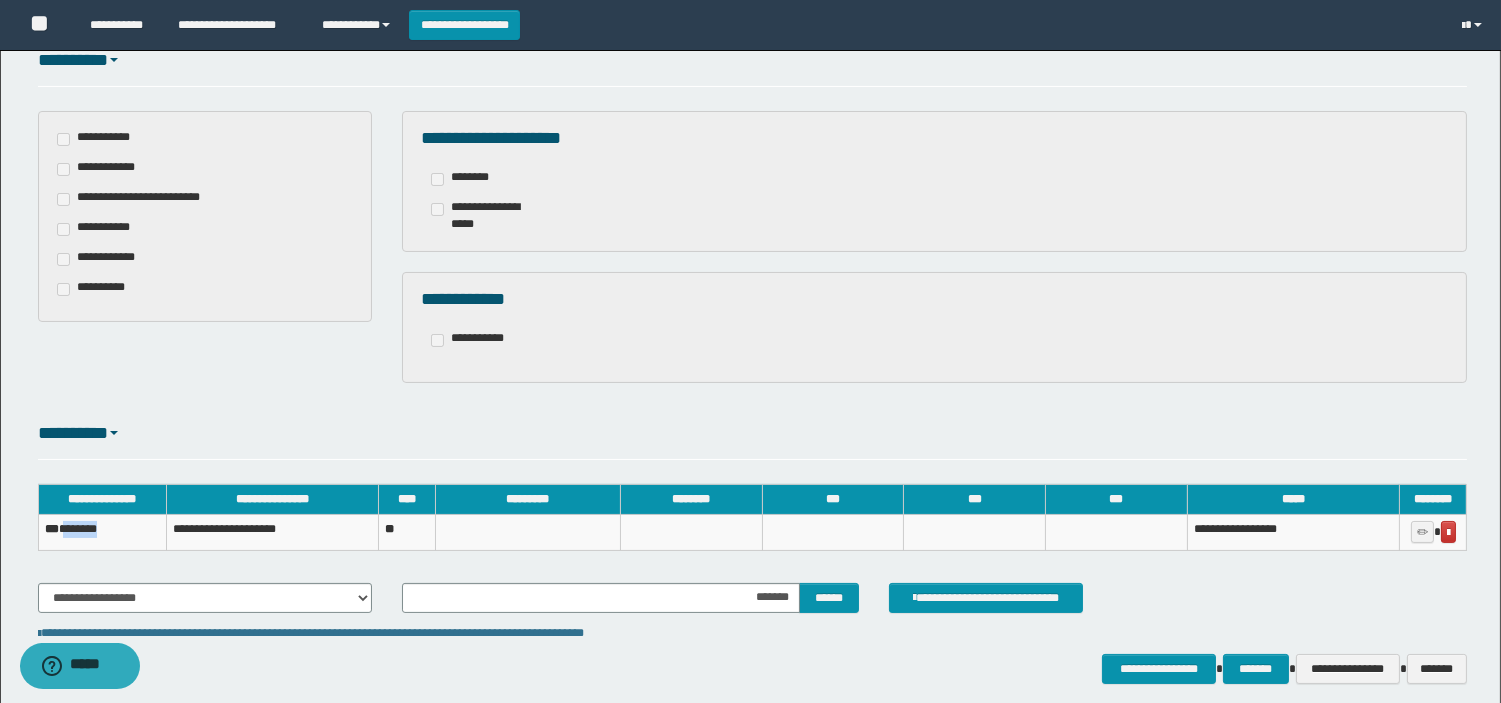 click on "*** *******" at bounding box center (102, 532) 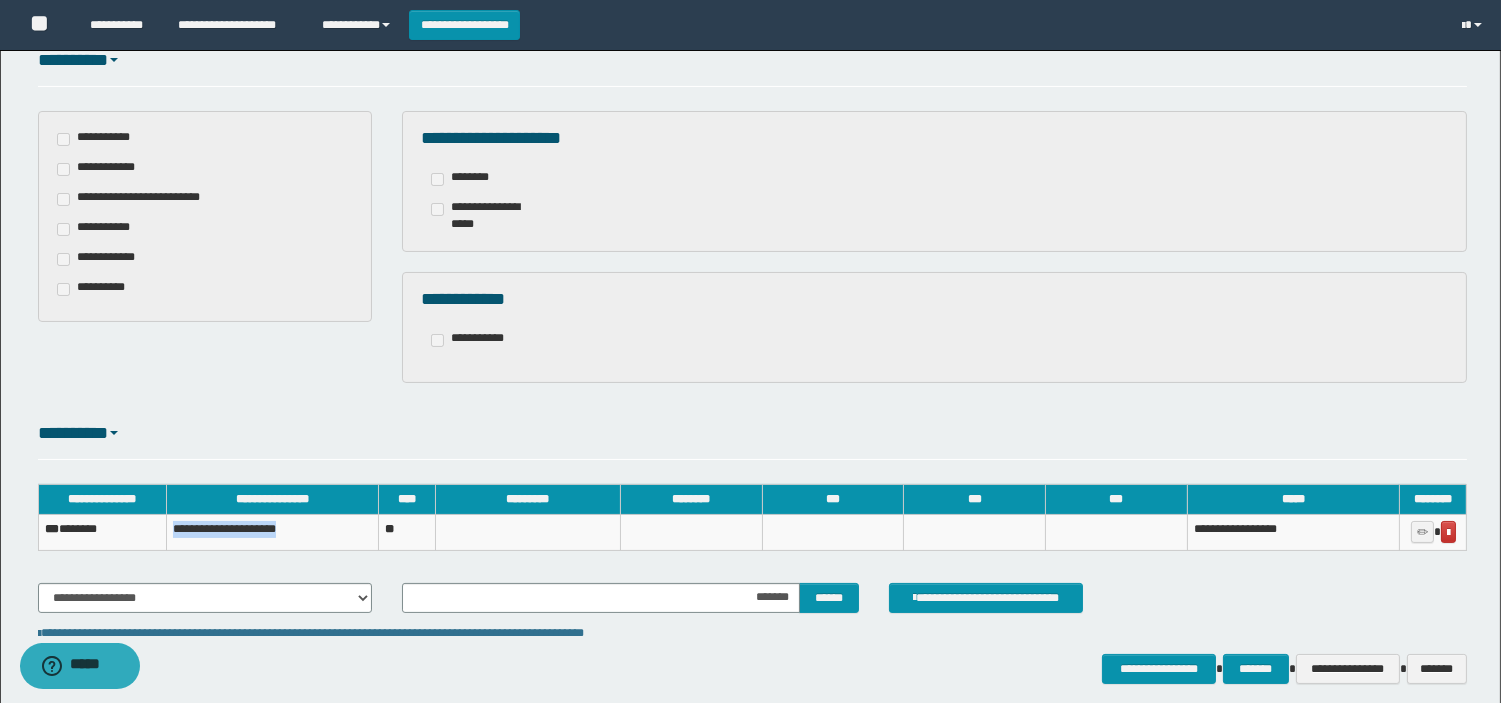drag, startPoint x: 172, startPoint y: 526, endPoint x: 301, endPoint y: 537, distance: 129.46814 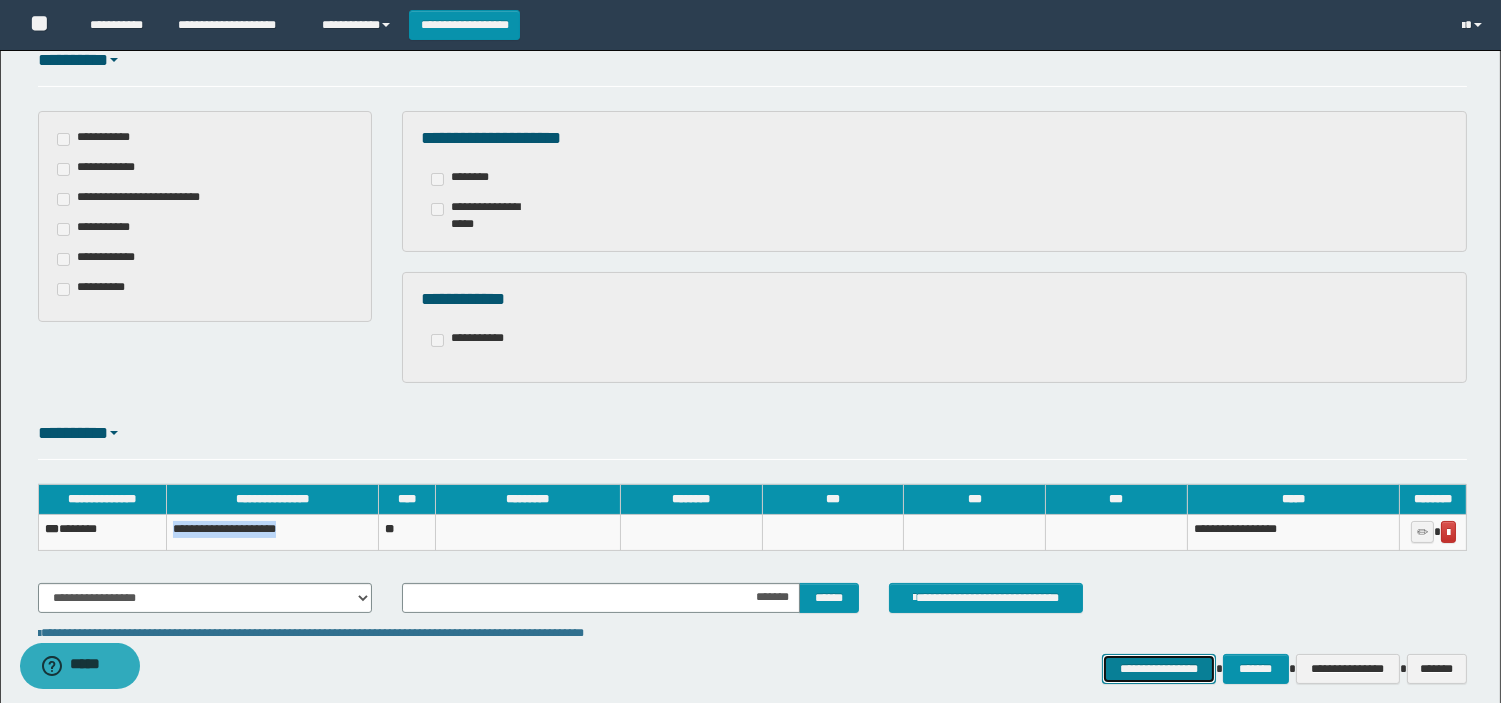 click on "**********" at bounding box center (1159, 669) 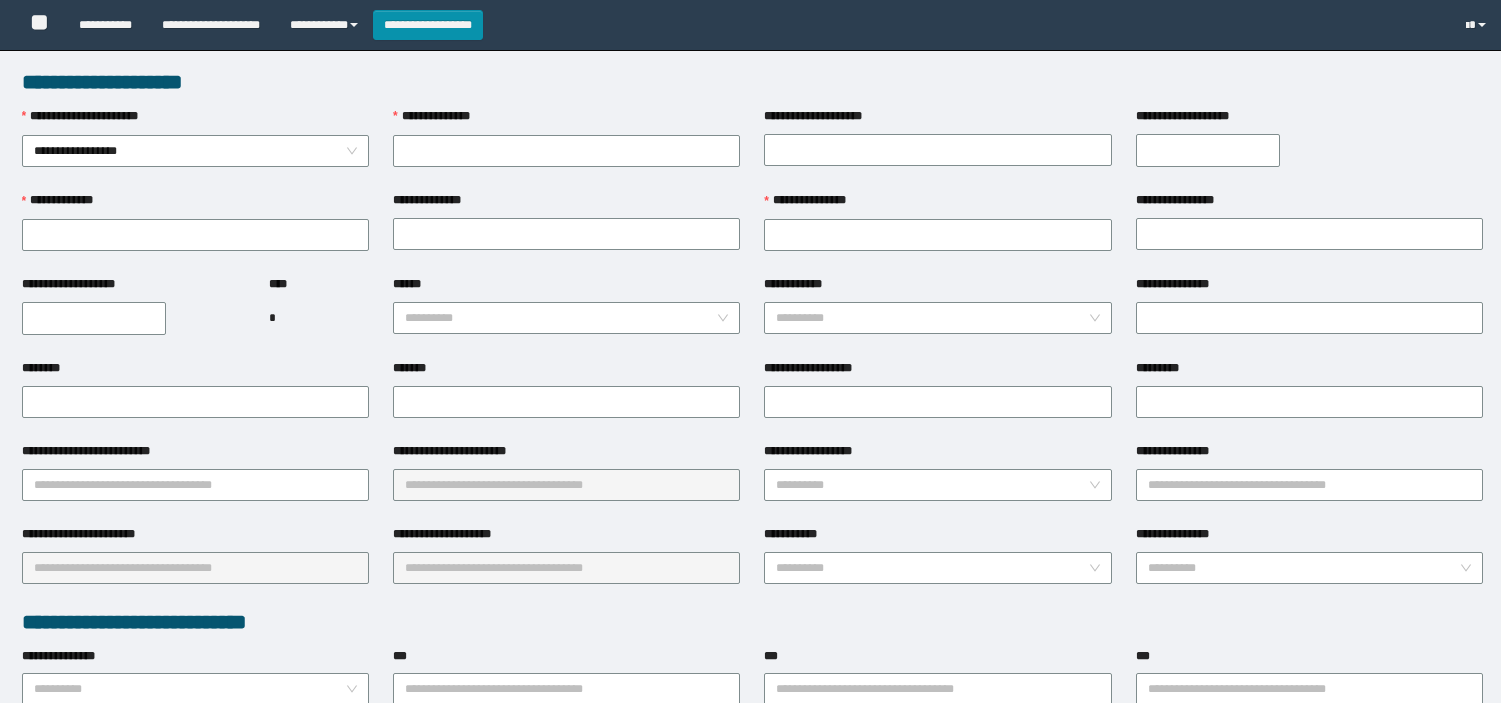 scroll, scrollTop: 0, scrollLeft: 0, axis: both 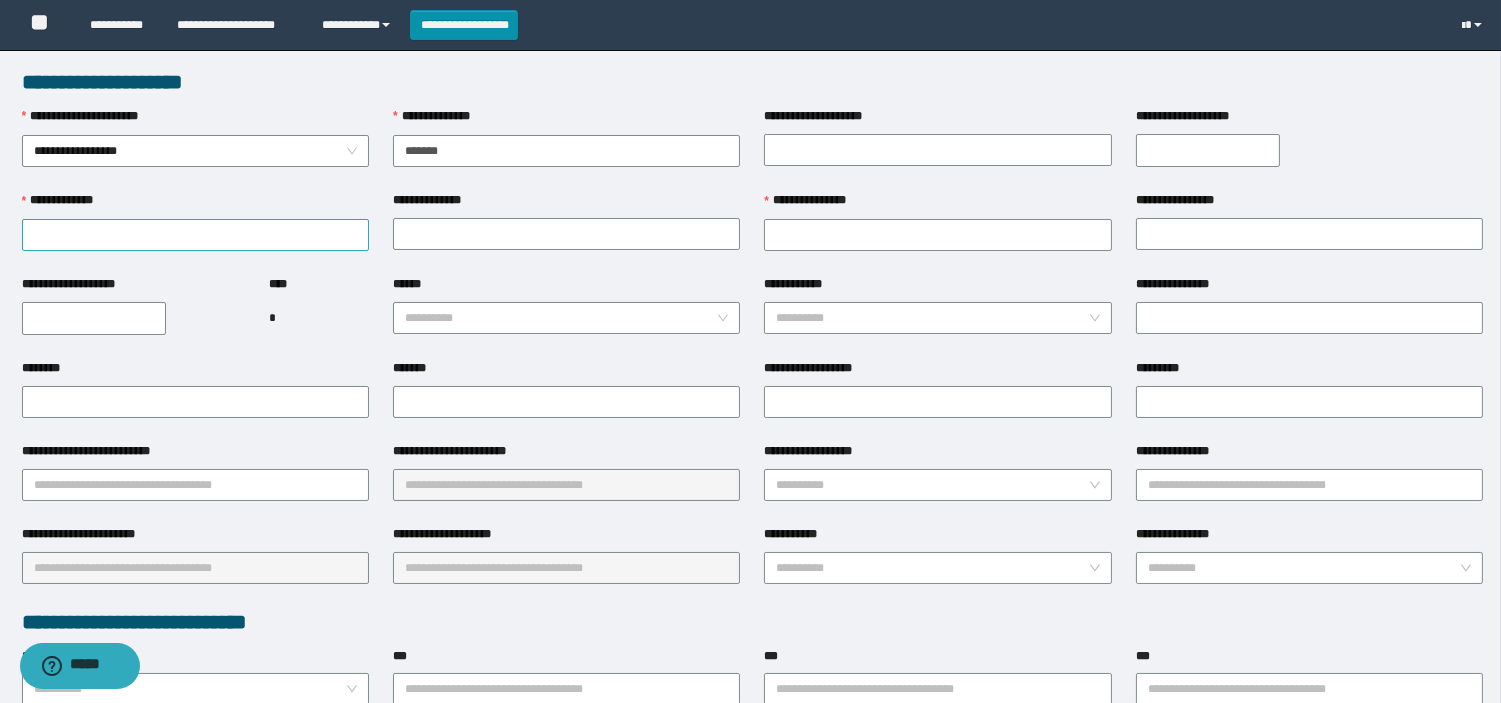 type on "*******" 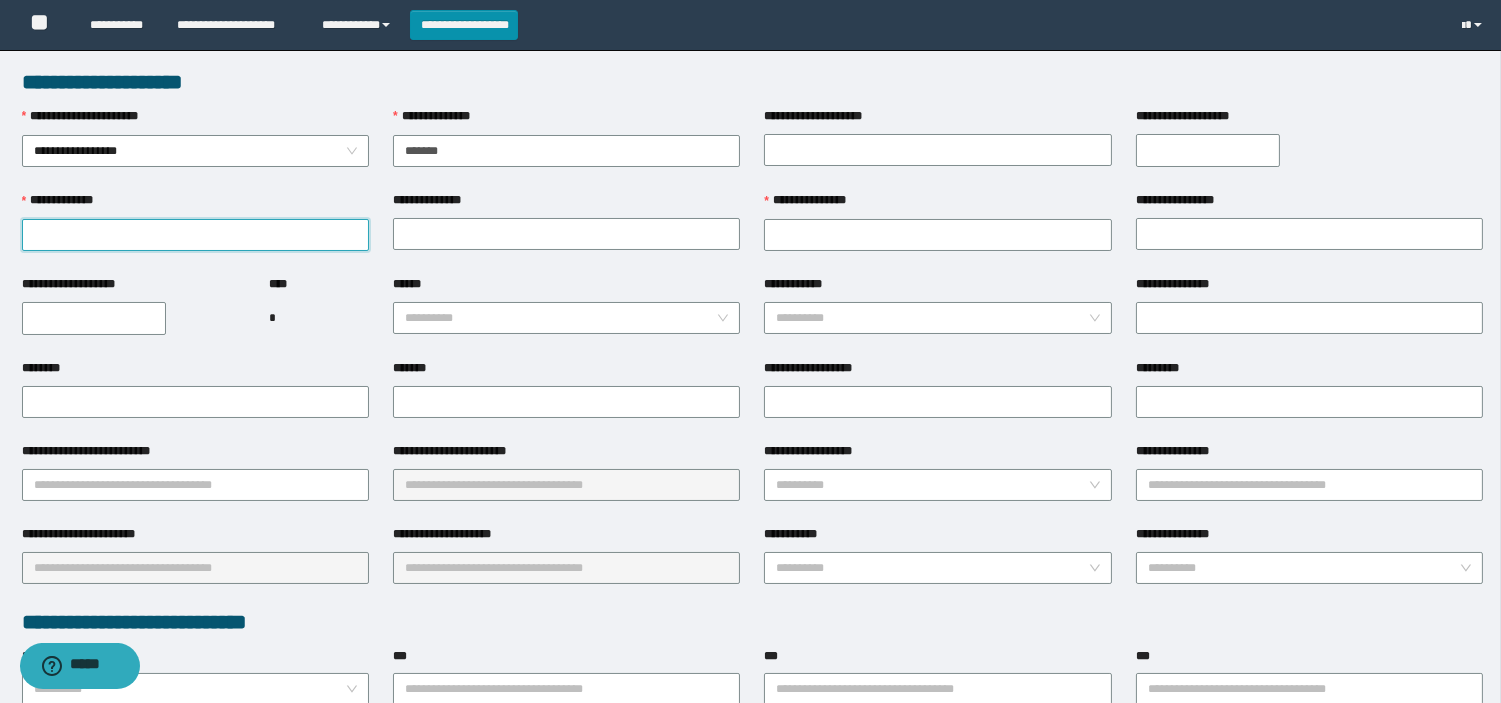 drag, startPoint x: 185, startPoint y: 238, endPoint x: 162, endPoint y: 130, distance: 110.42192 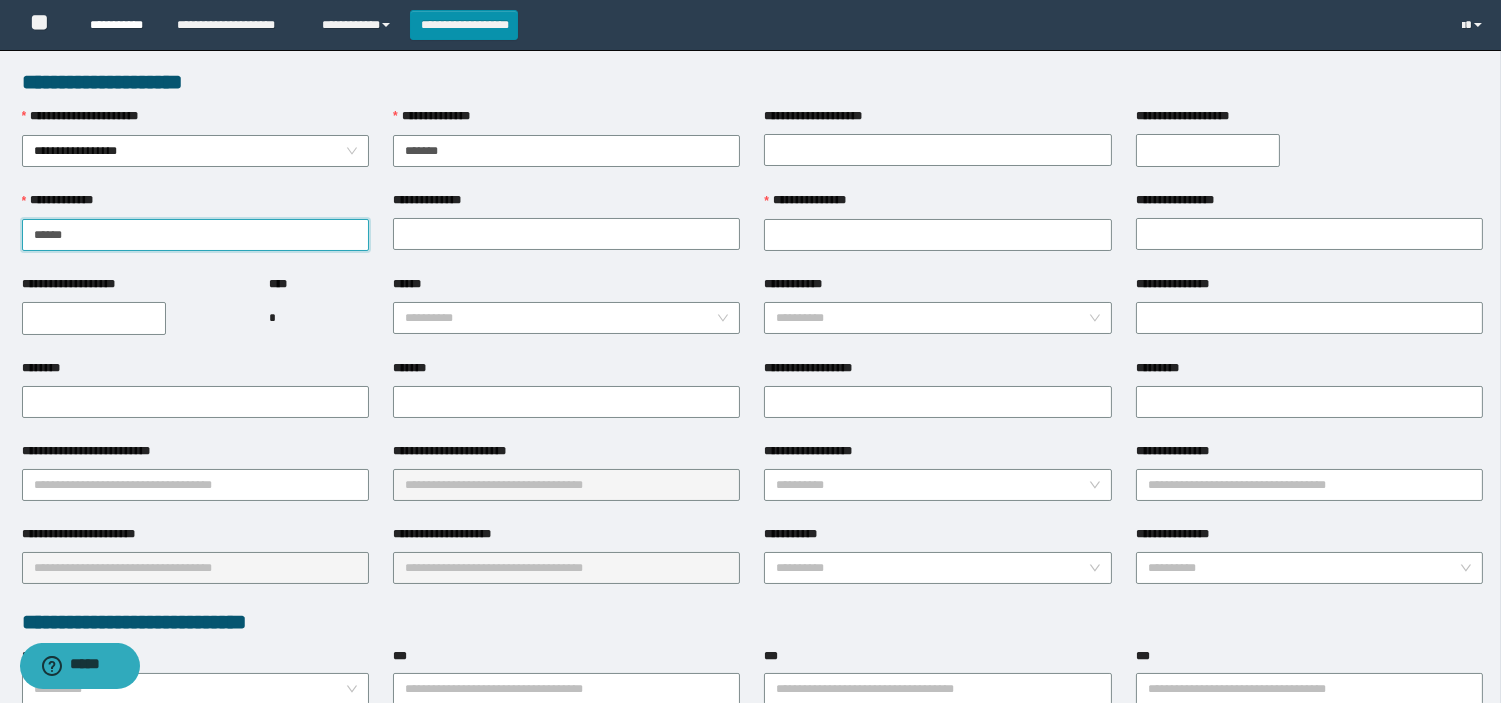 type on "******" 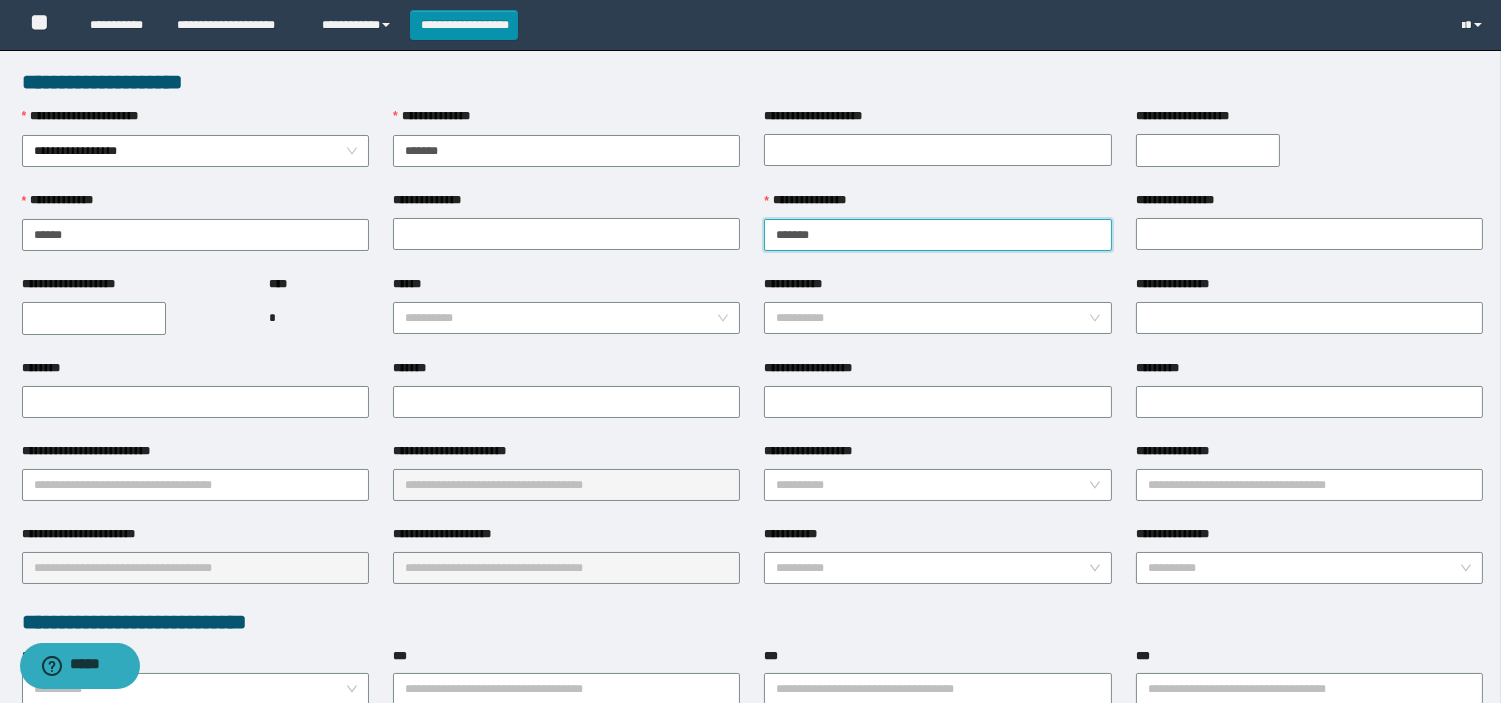 type on "********" 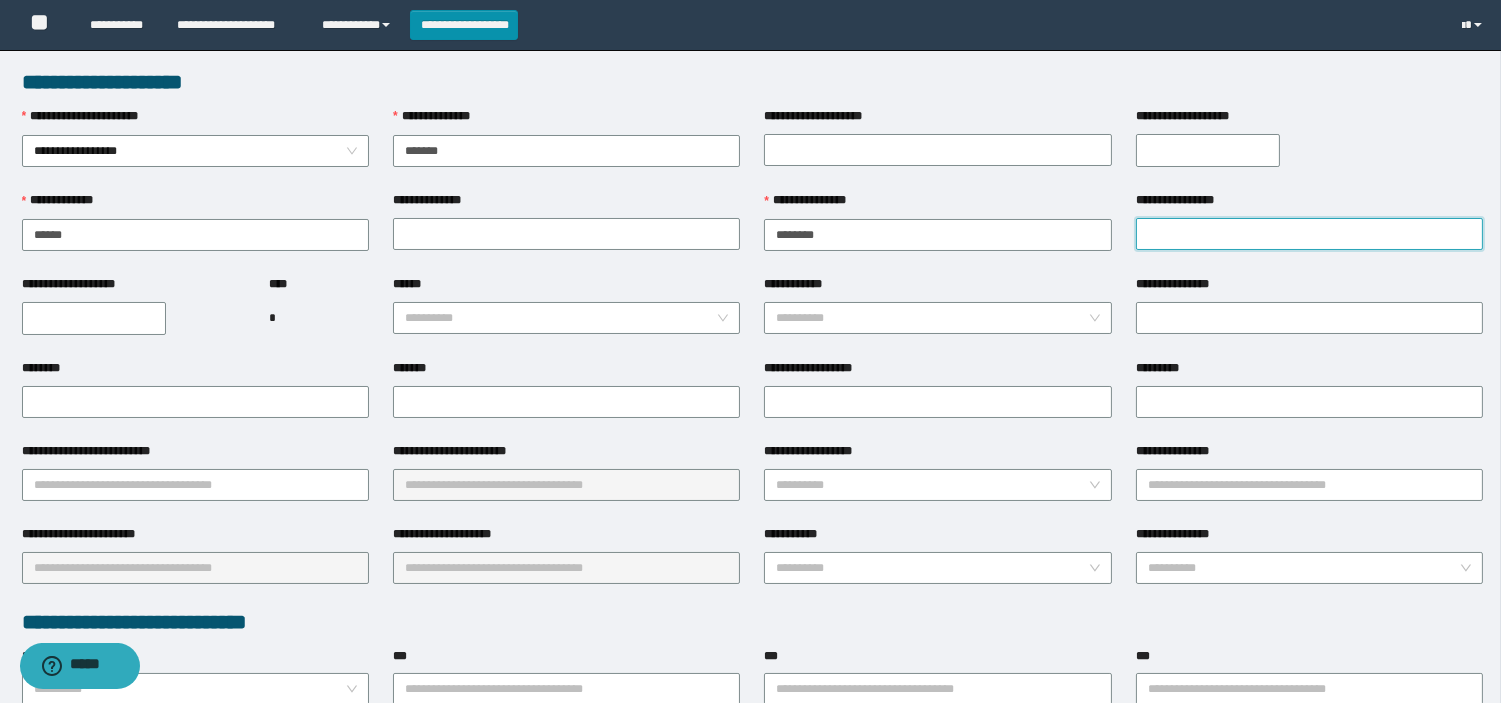 click on "**********" at bounding box center (1309, 234) 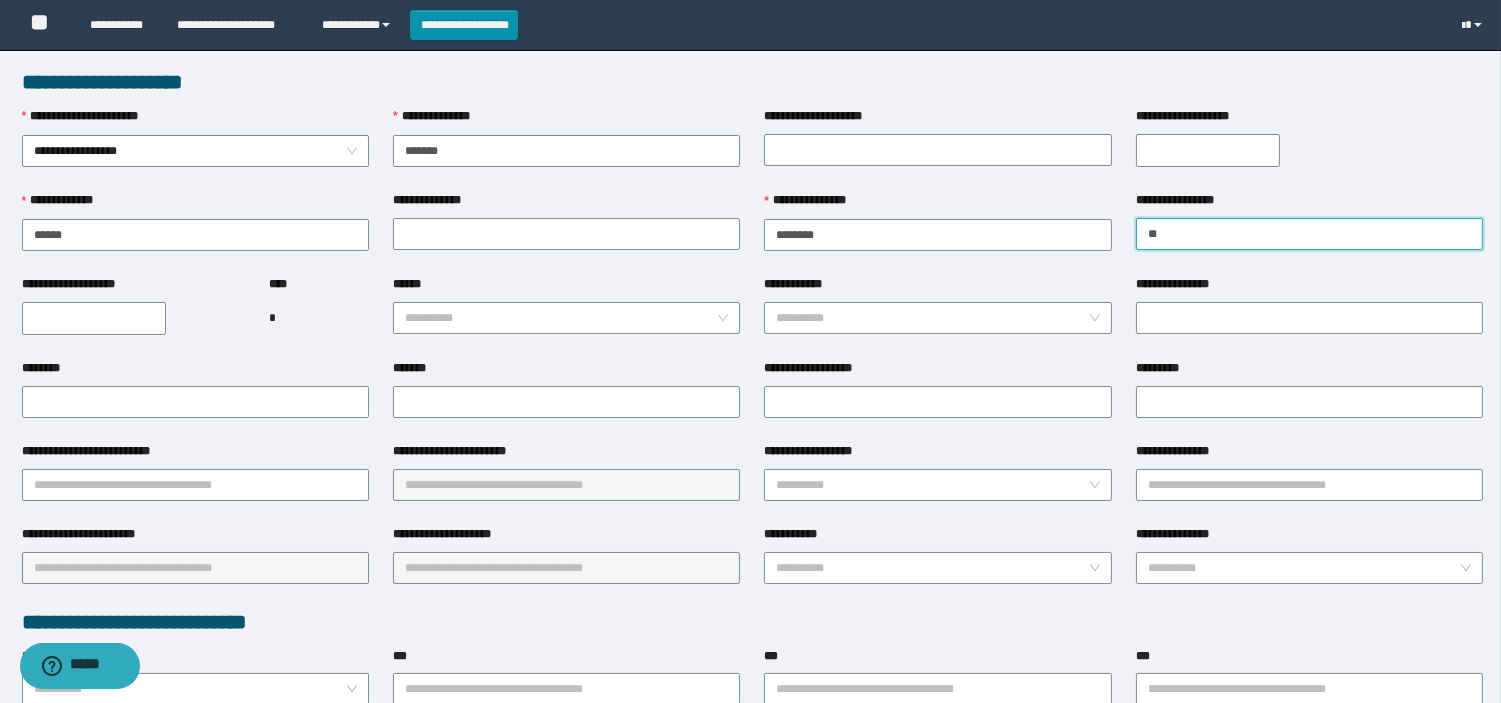 type on "*" 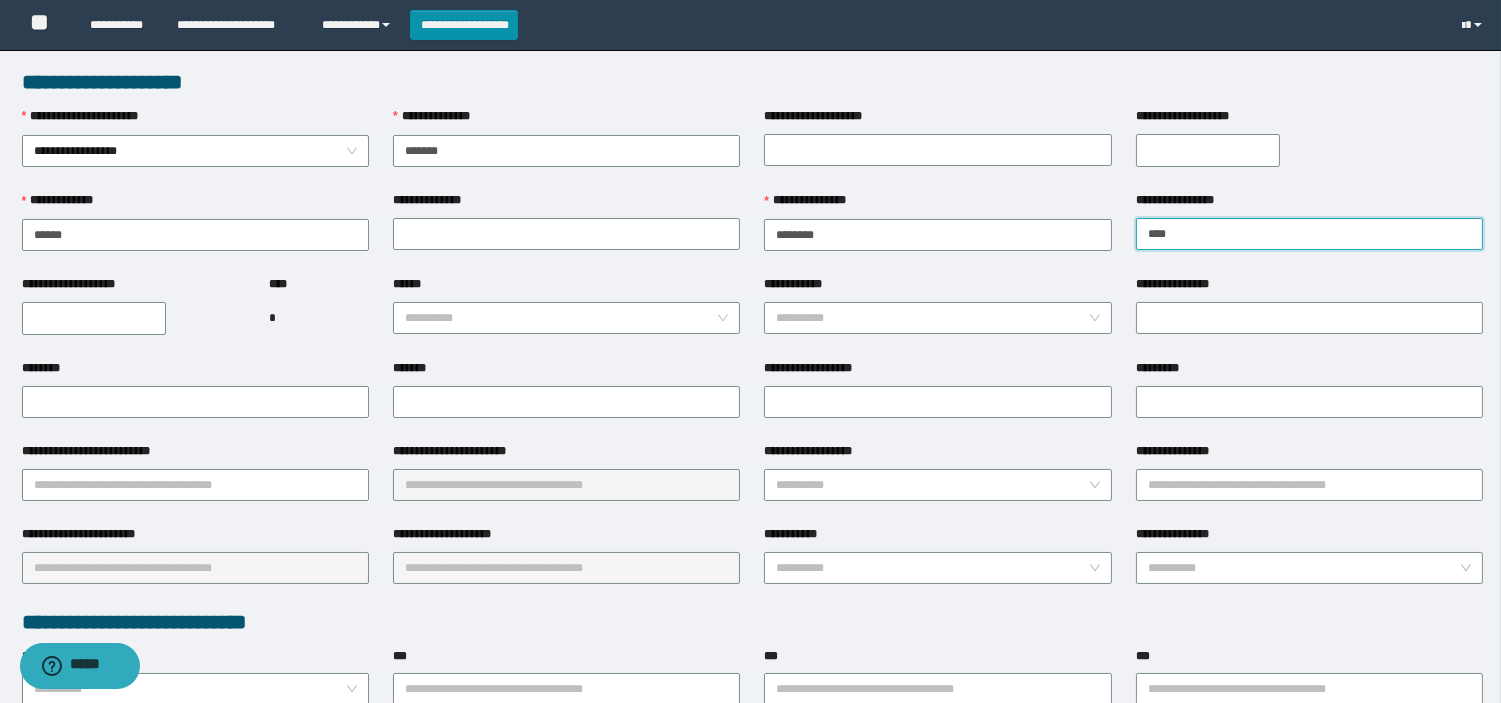 type on "*****" 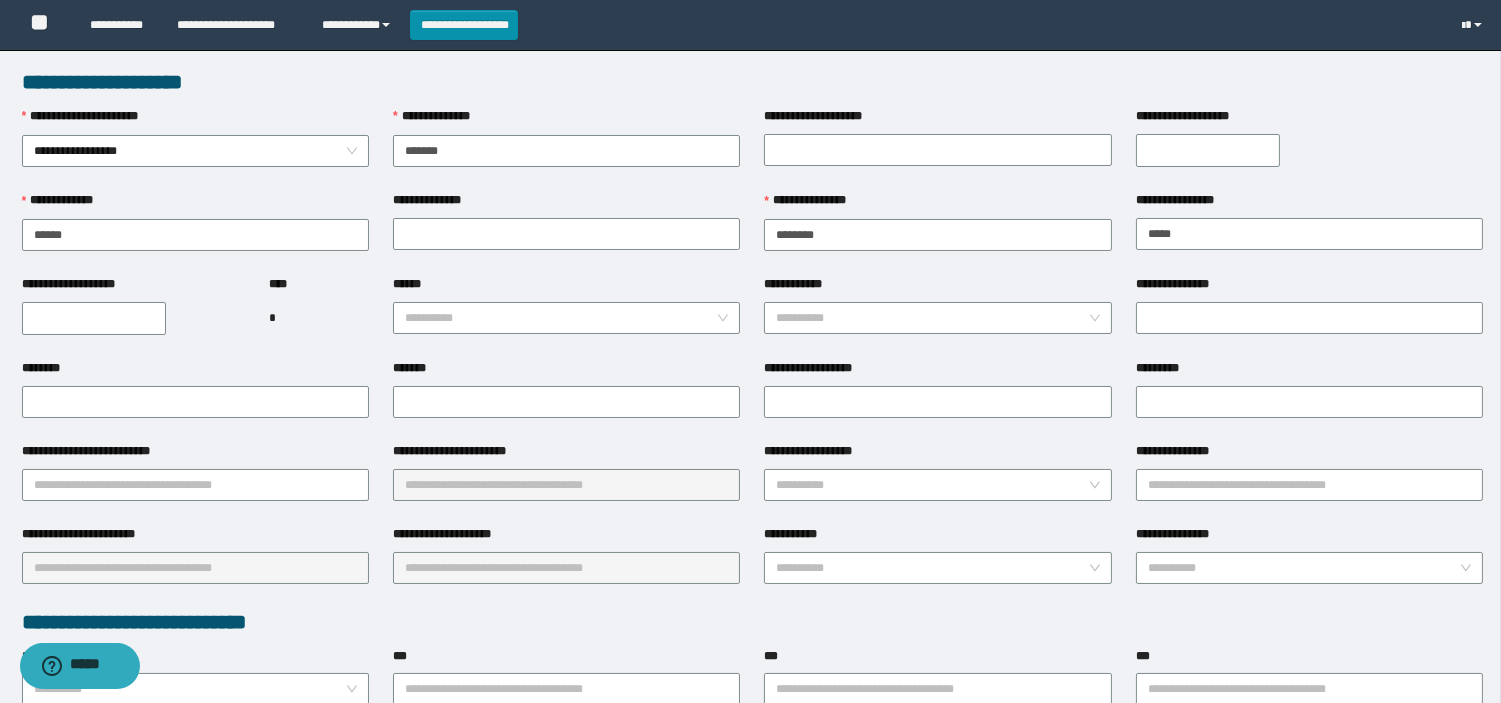 click on "**********" at bounding box center (134, 317) 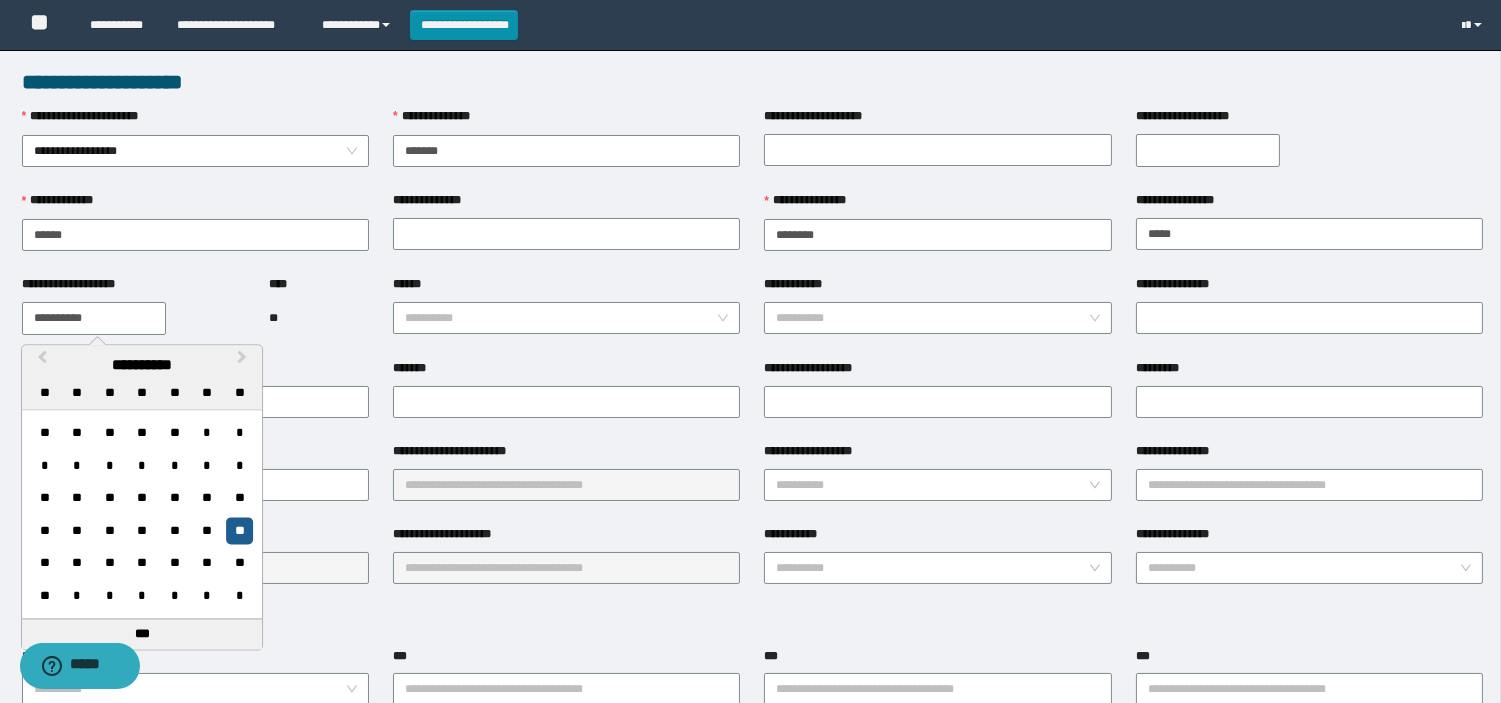 type on "**********" 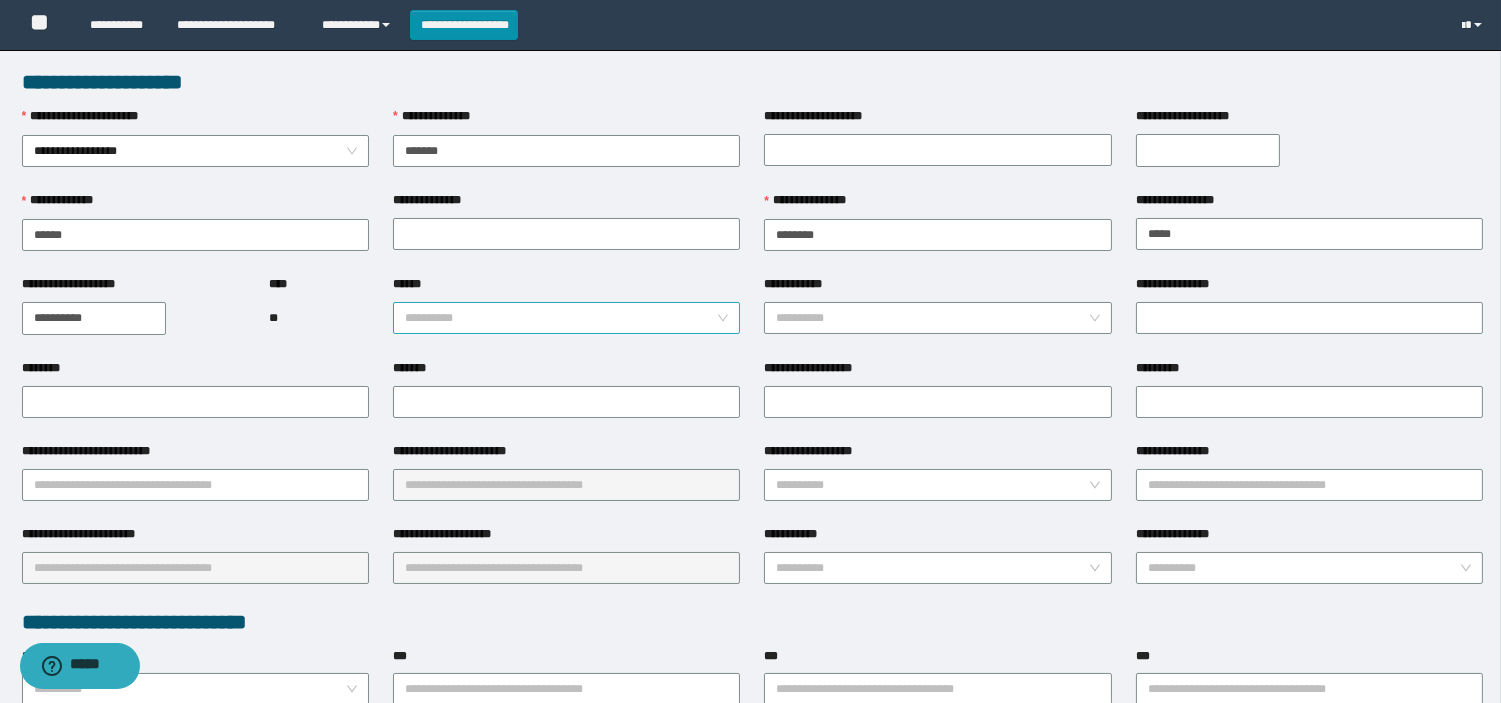click on "**********" at bounding box center [566, 318] 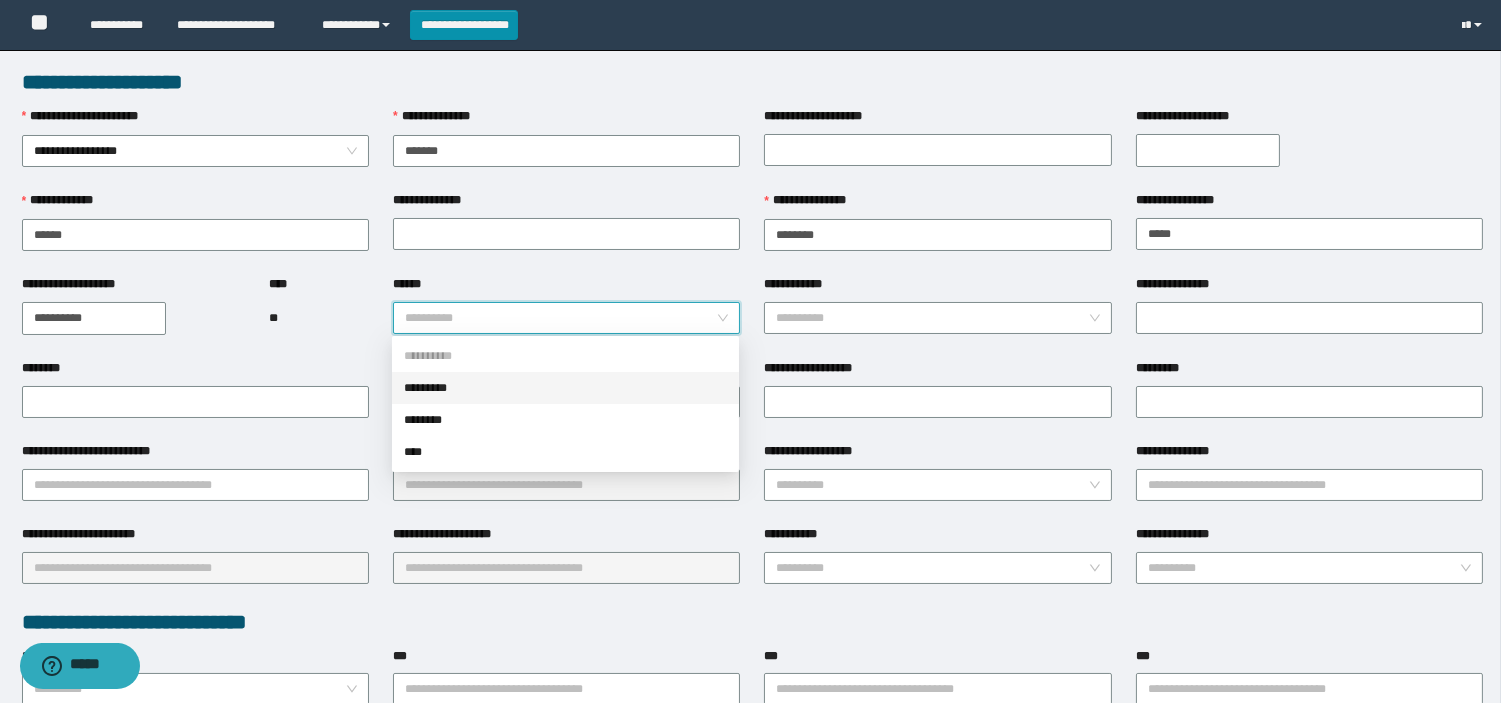 click on "*********" at bounding box center (565, 388) 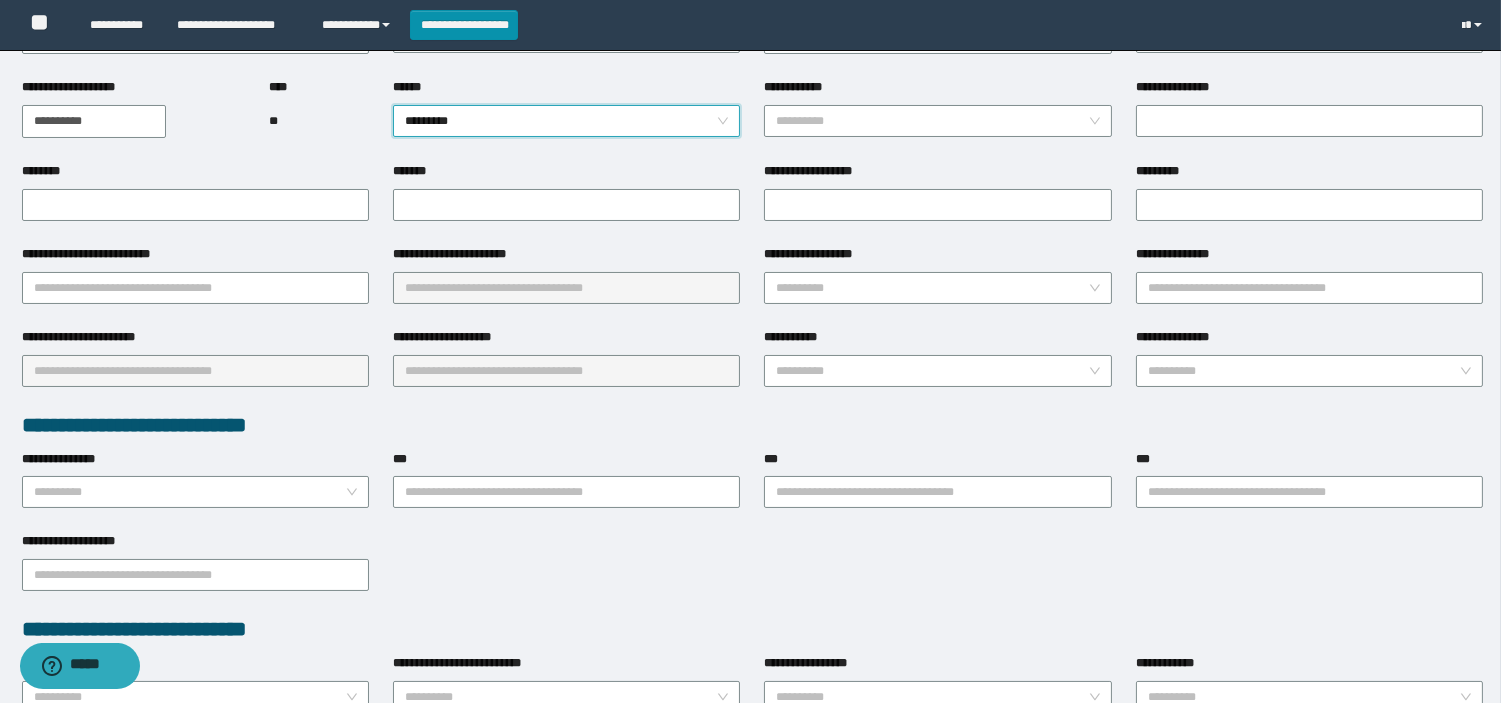 scroll, scrollTop: 296, scrollLeft: 0, axis: vertical 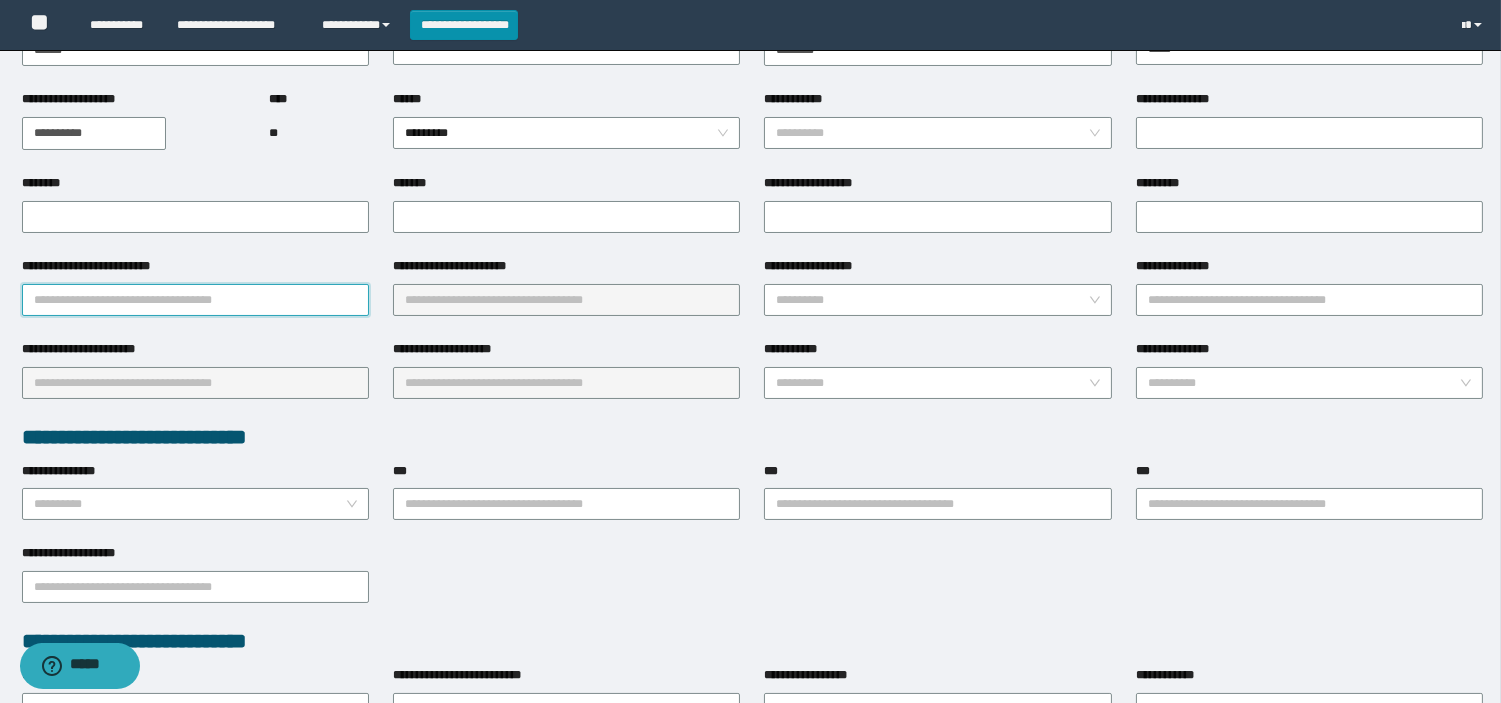 click on "**********" at bounding box center [195, 300] 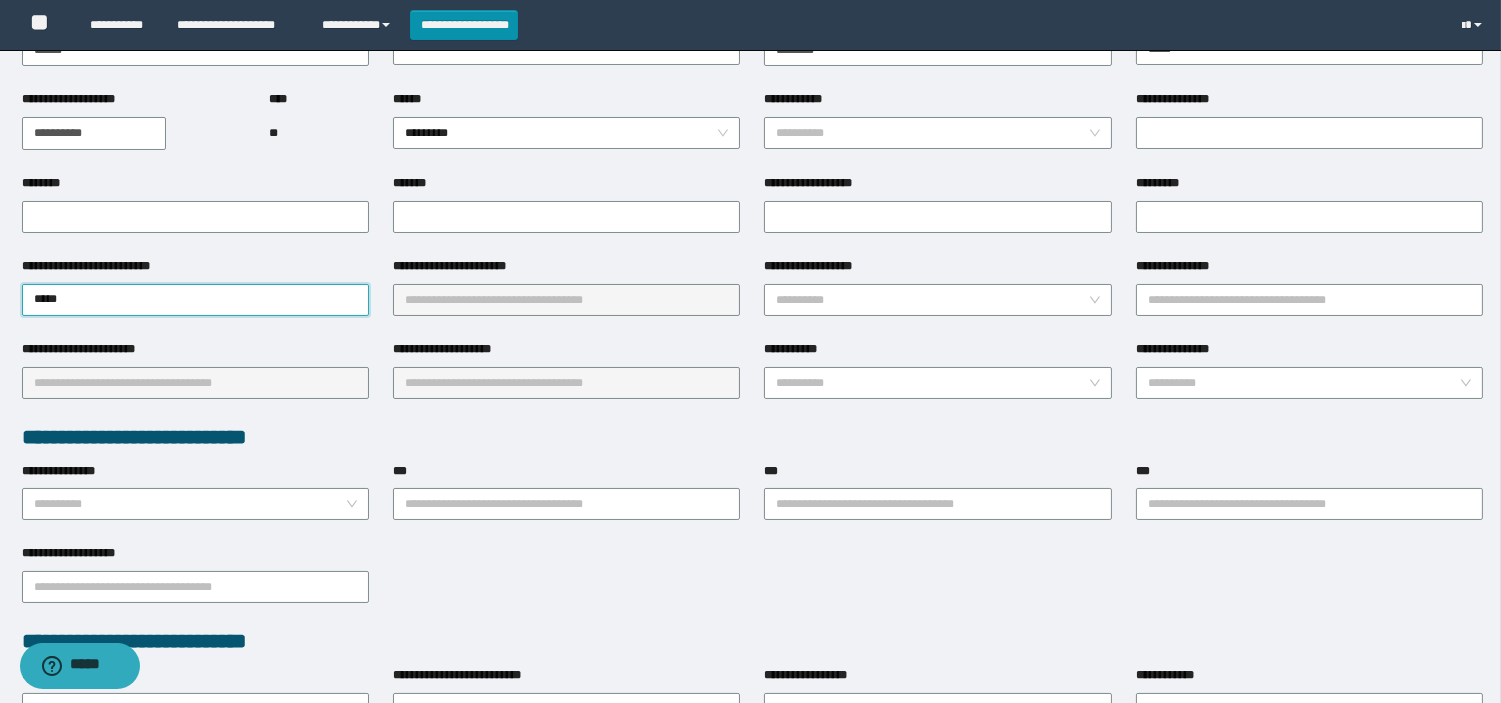 drag, startPoint x: 207, startPoint y: 300, endPoint x: -56, endPoint y: 370, distance: 272.15622 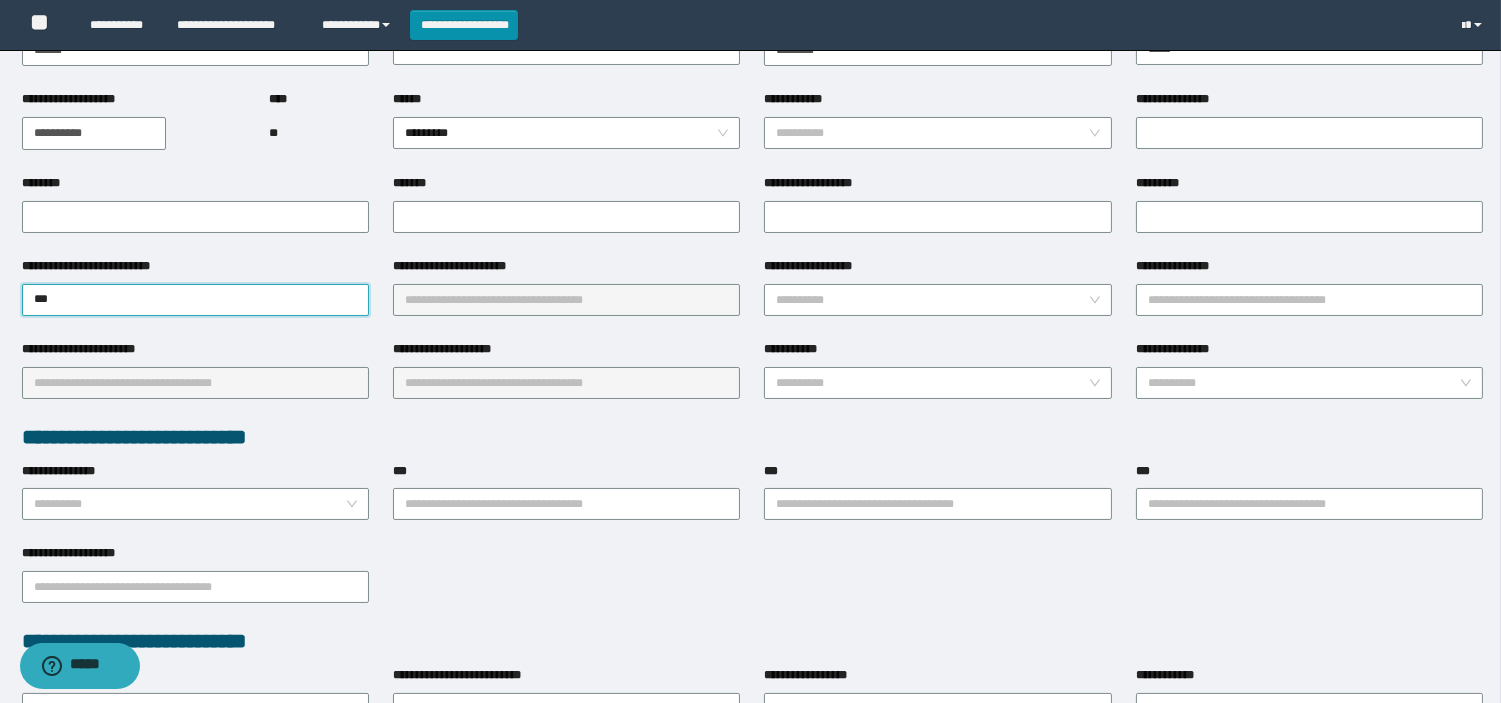 type on "****" 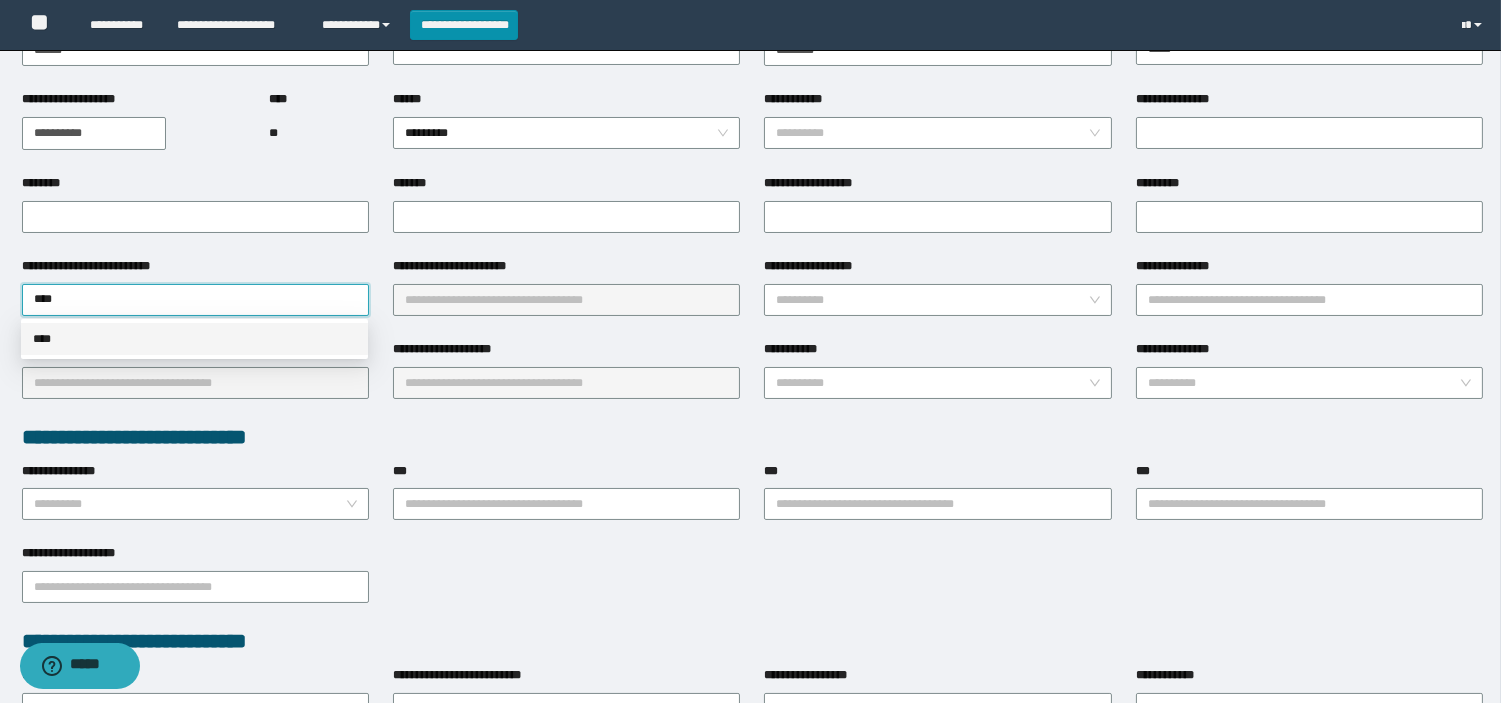 drag, startPoint x: 293, startPoint y: 350, endPoint x: 421, endPoint y: 320, distance: 131.46863 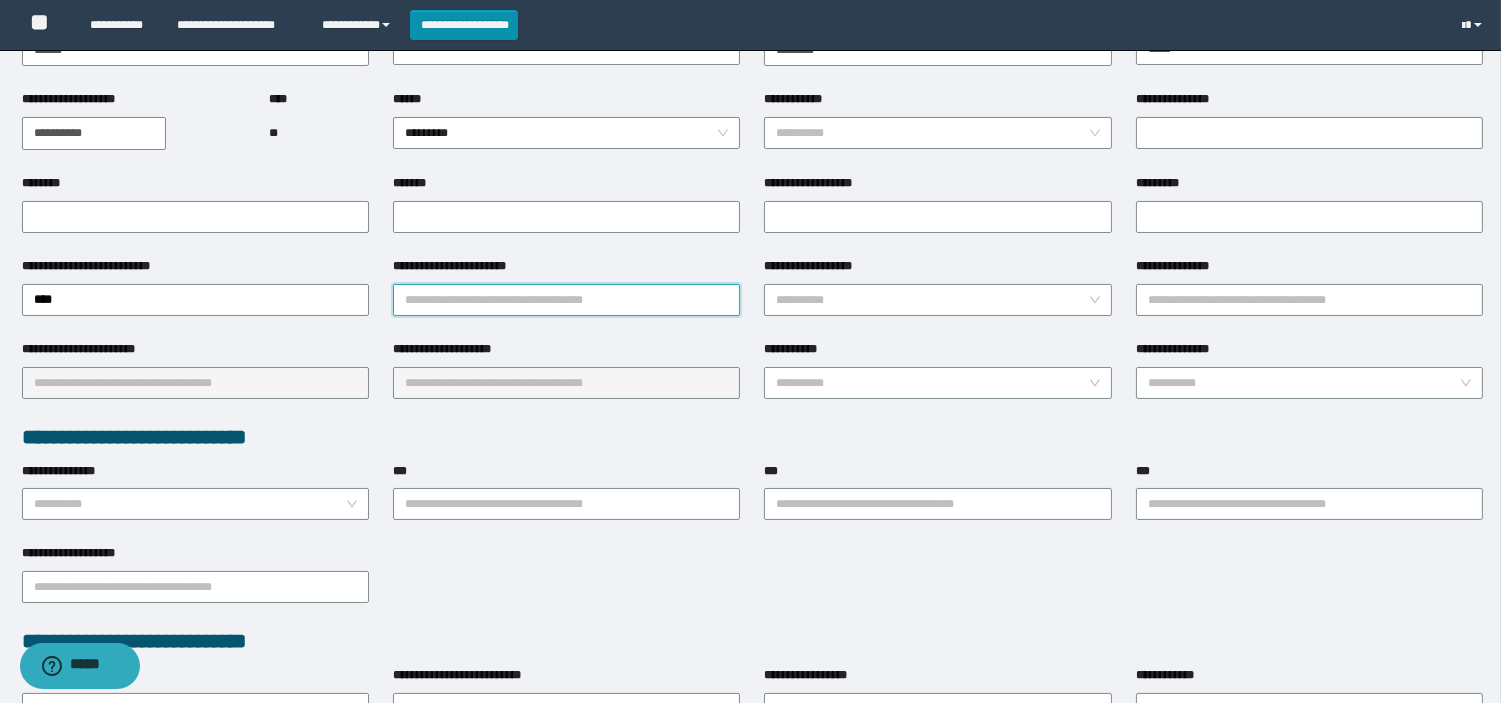click on "**********" at bounding box center [566, 300] 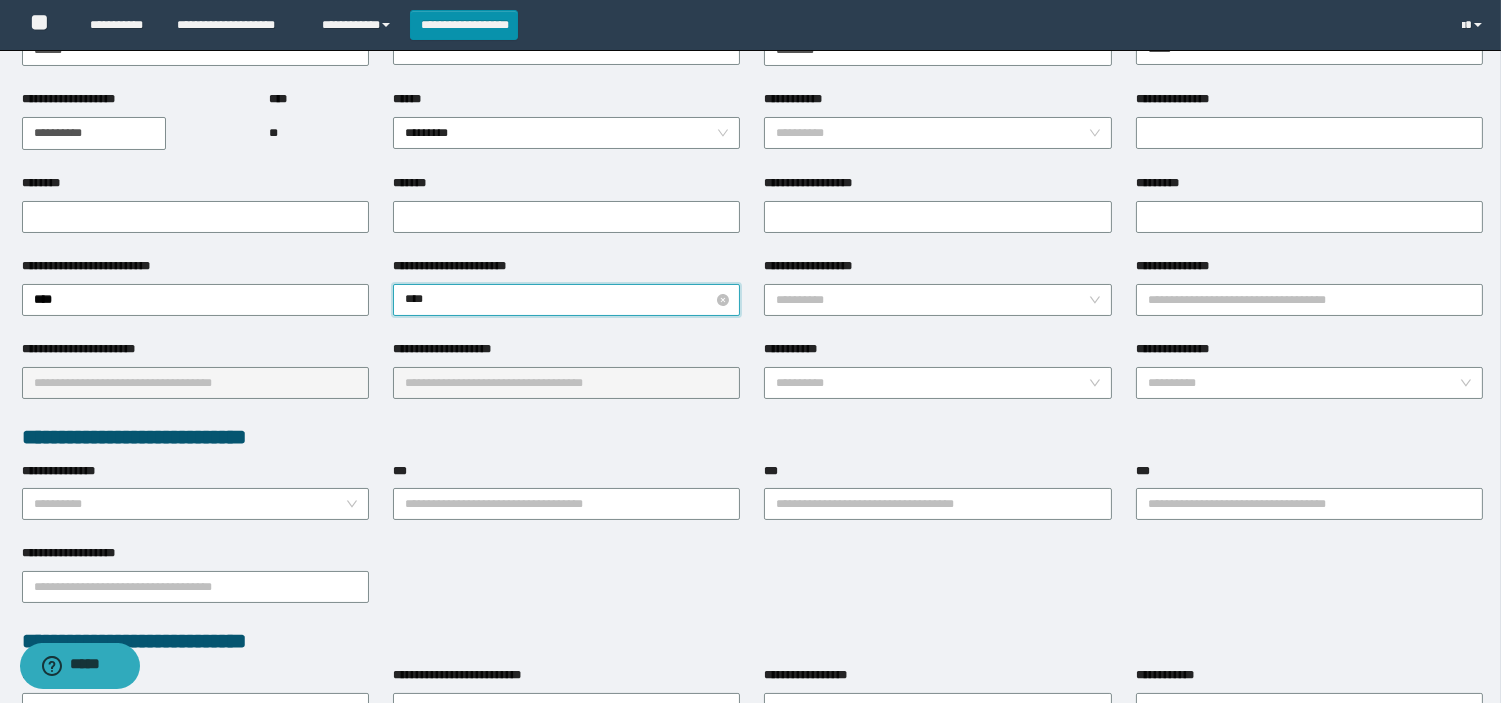type on "*****" 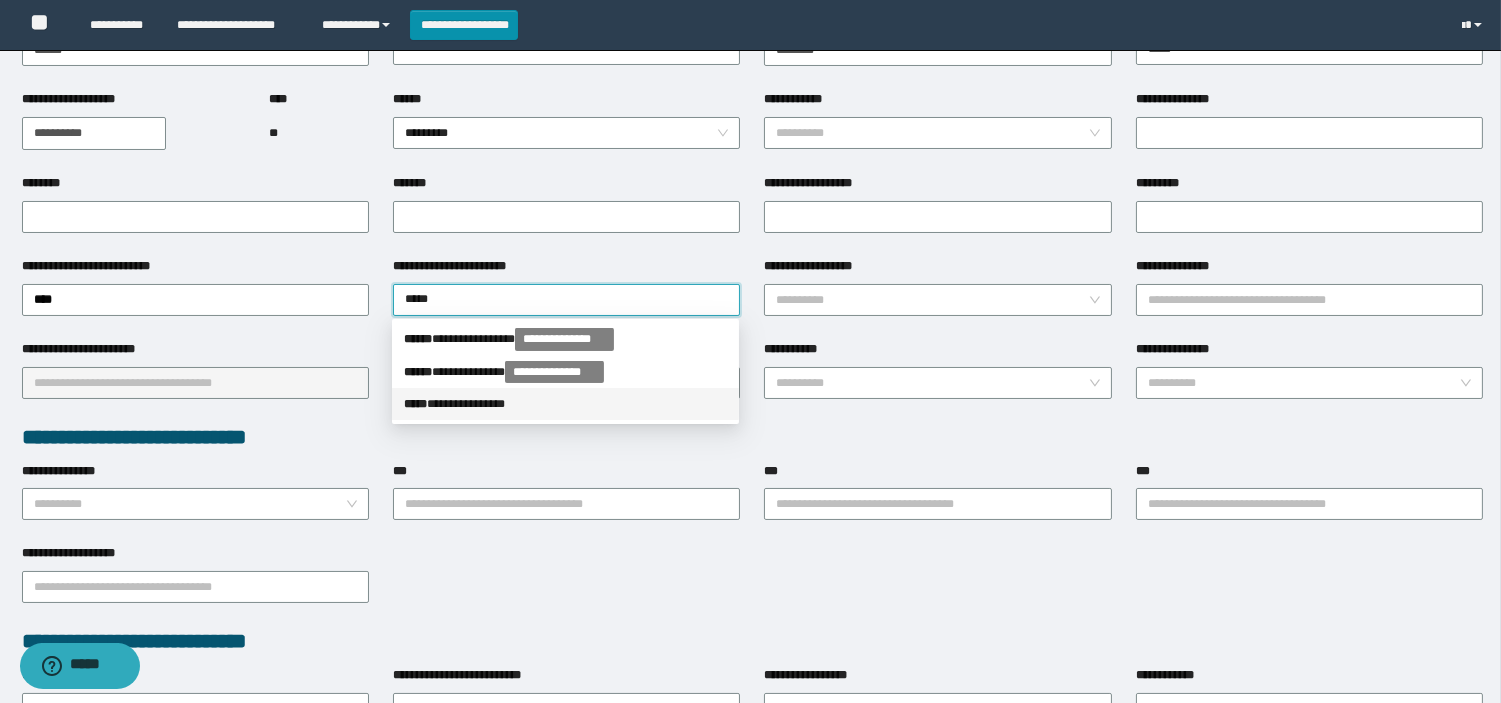 click on "**********" at bounding box center [565, 404] 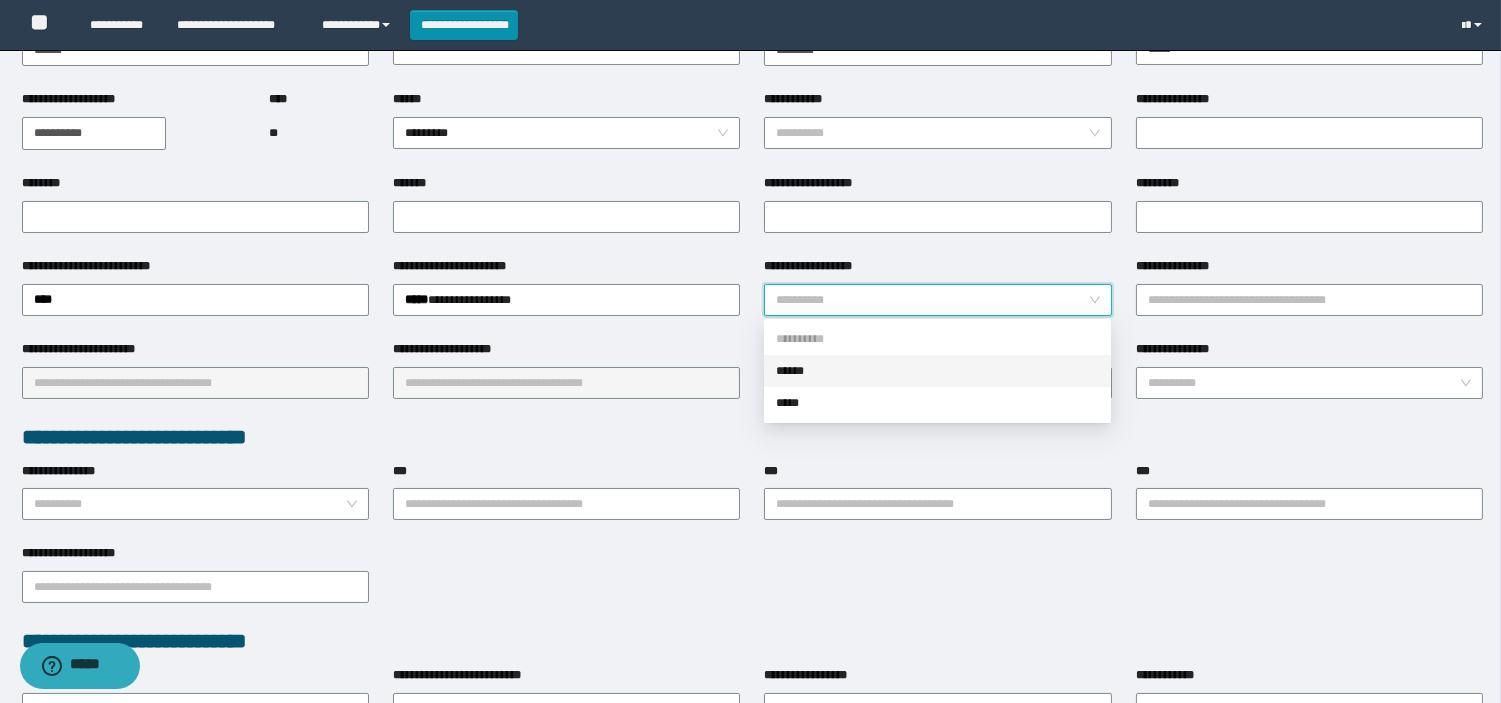 click on "**********" at bounding box center [931, 300] 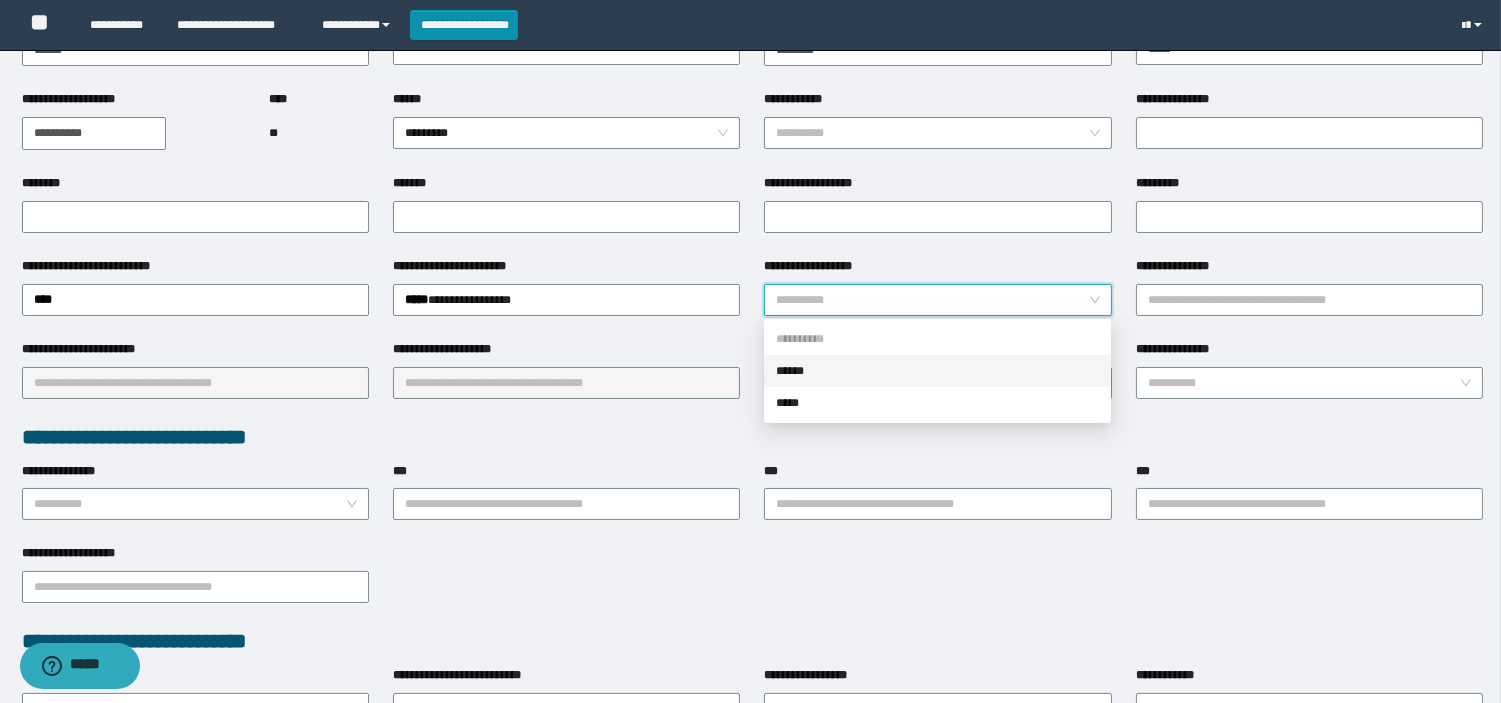 click on "******" at bounding box center (937, 371) 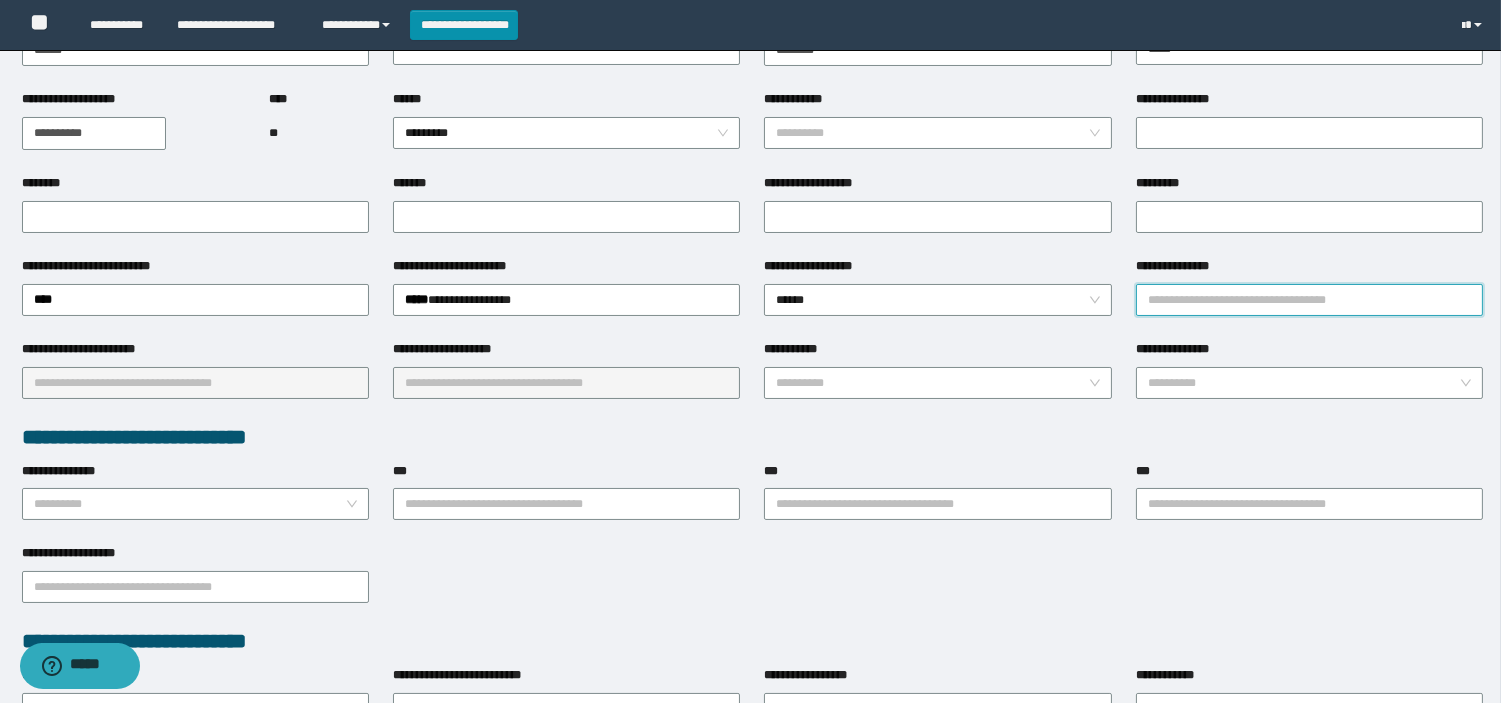click on "**********" at bounding box center (1309, 300) 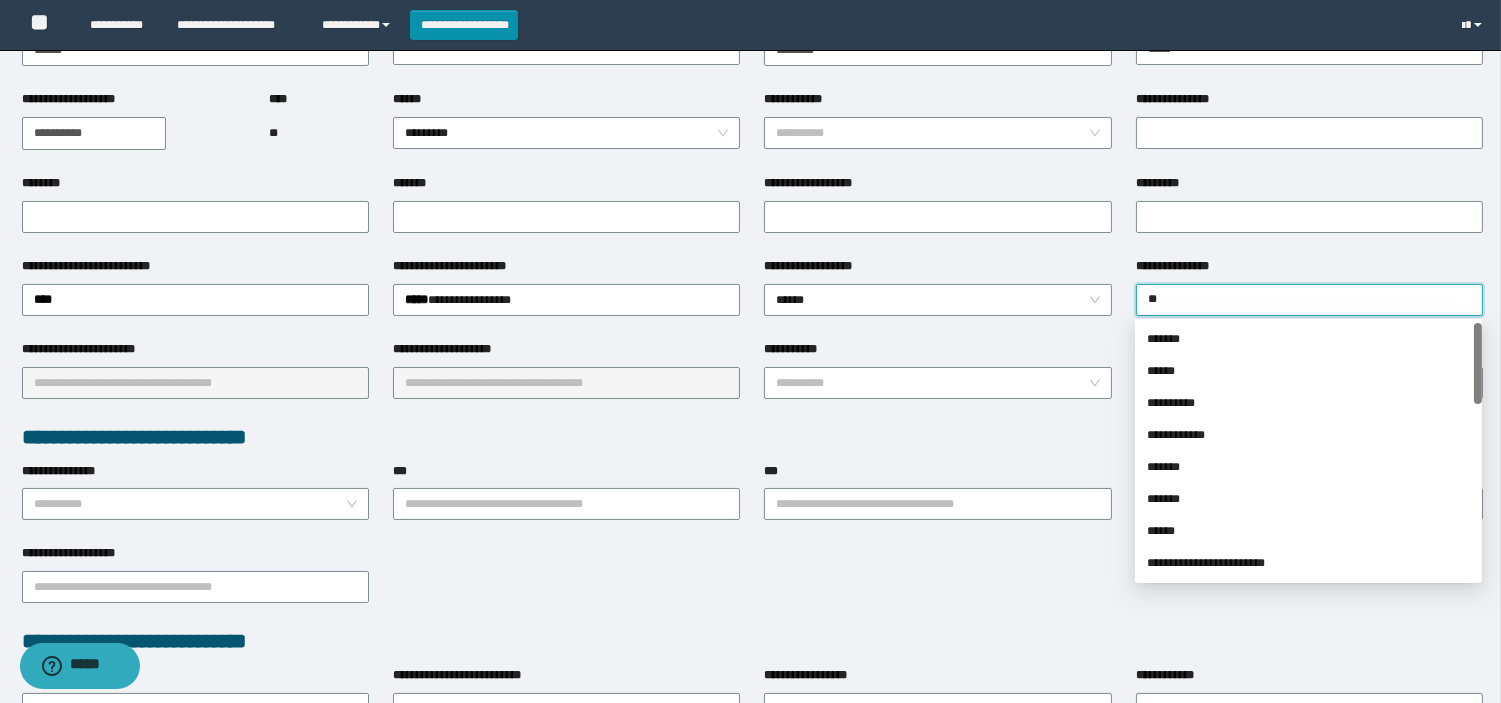 type on "***" 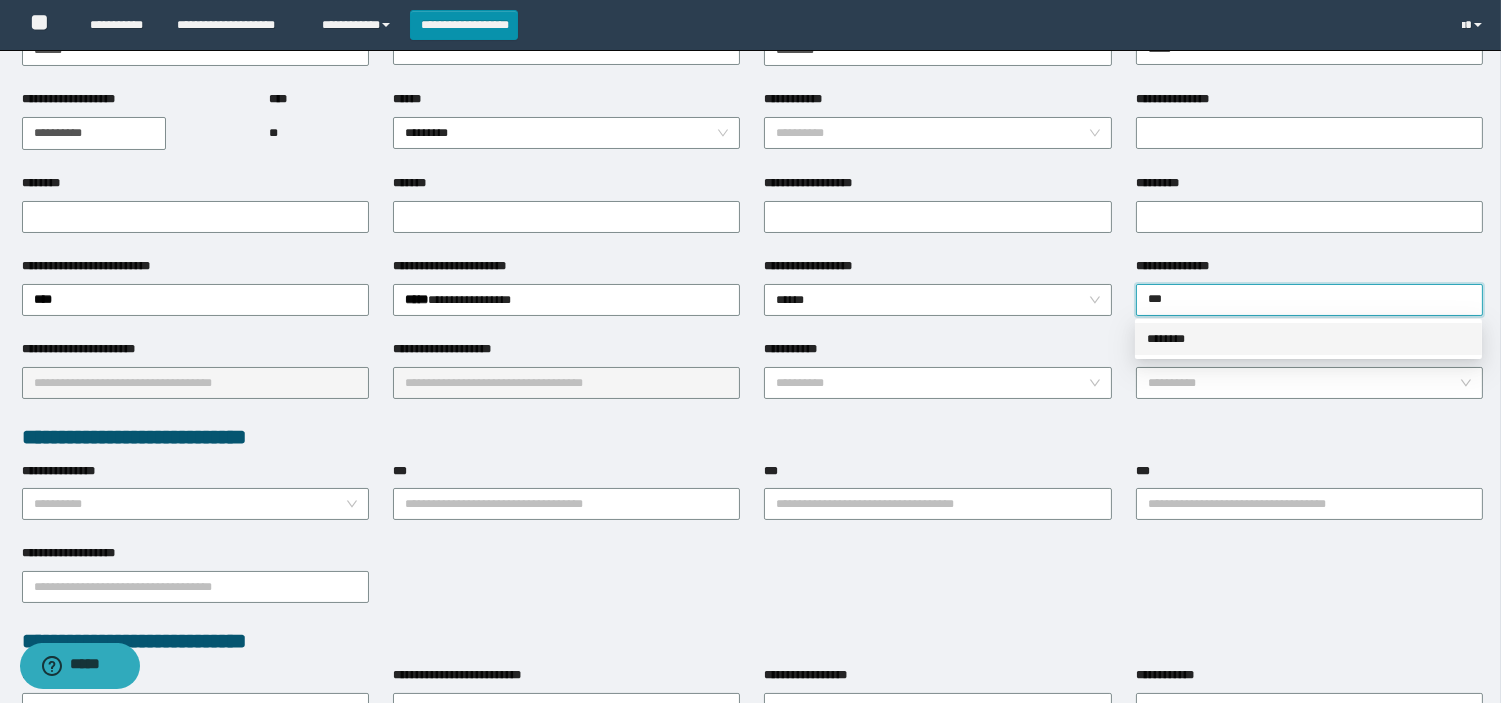 click on "********" at bounding box center (1308, 339) 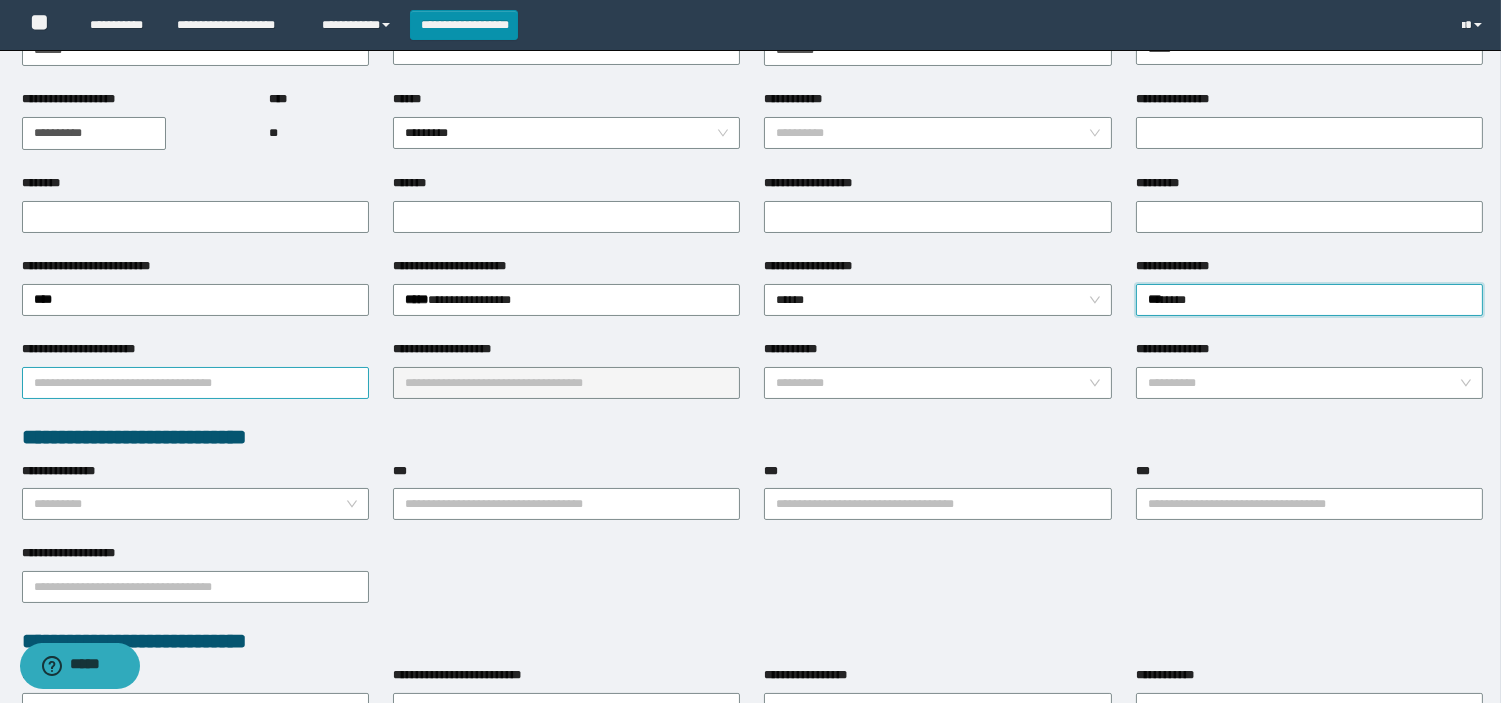 click on "**********" at bounding box center [195, 383] 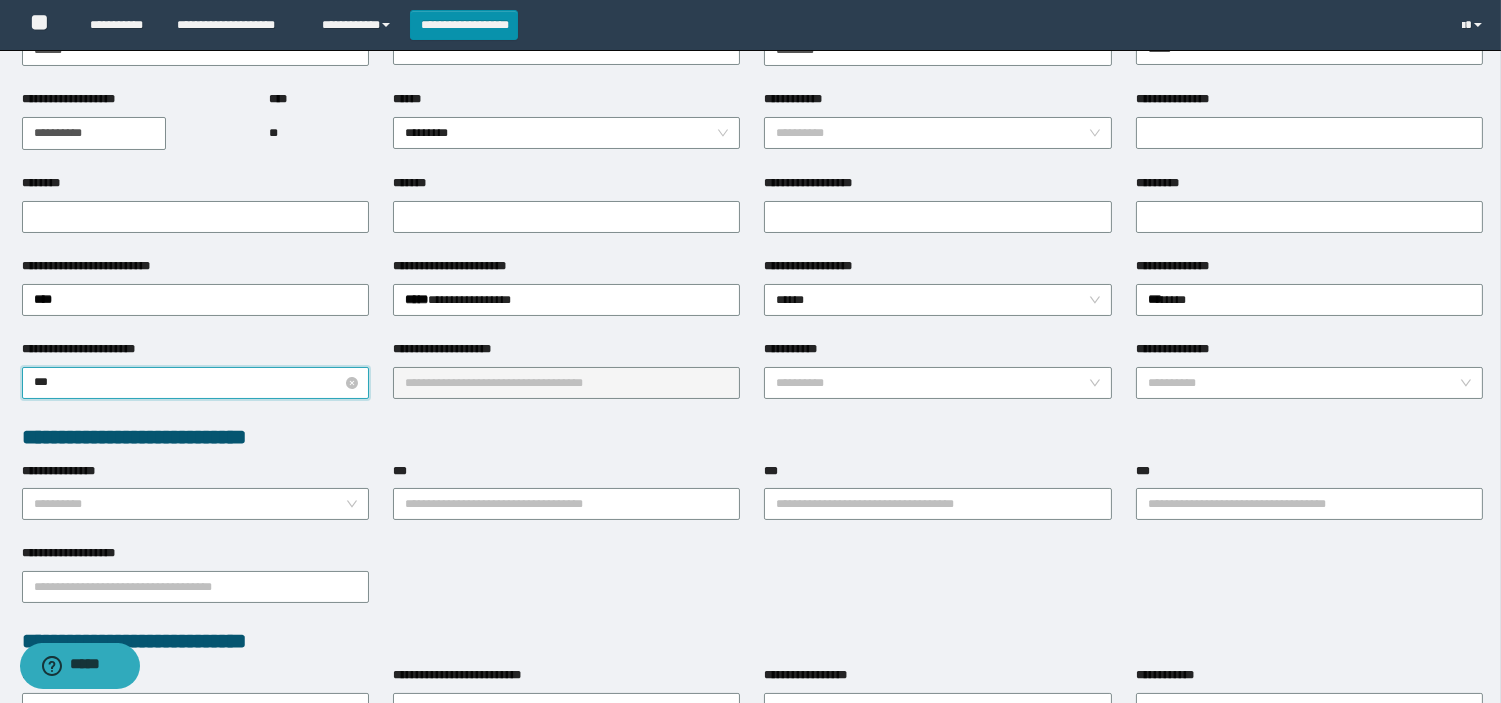 type on "****" 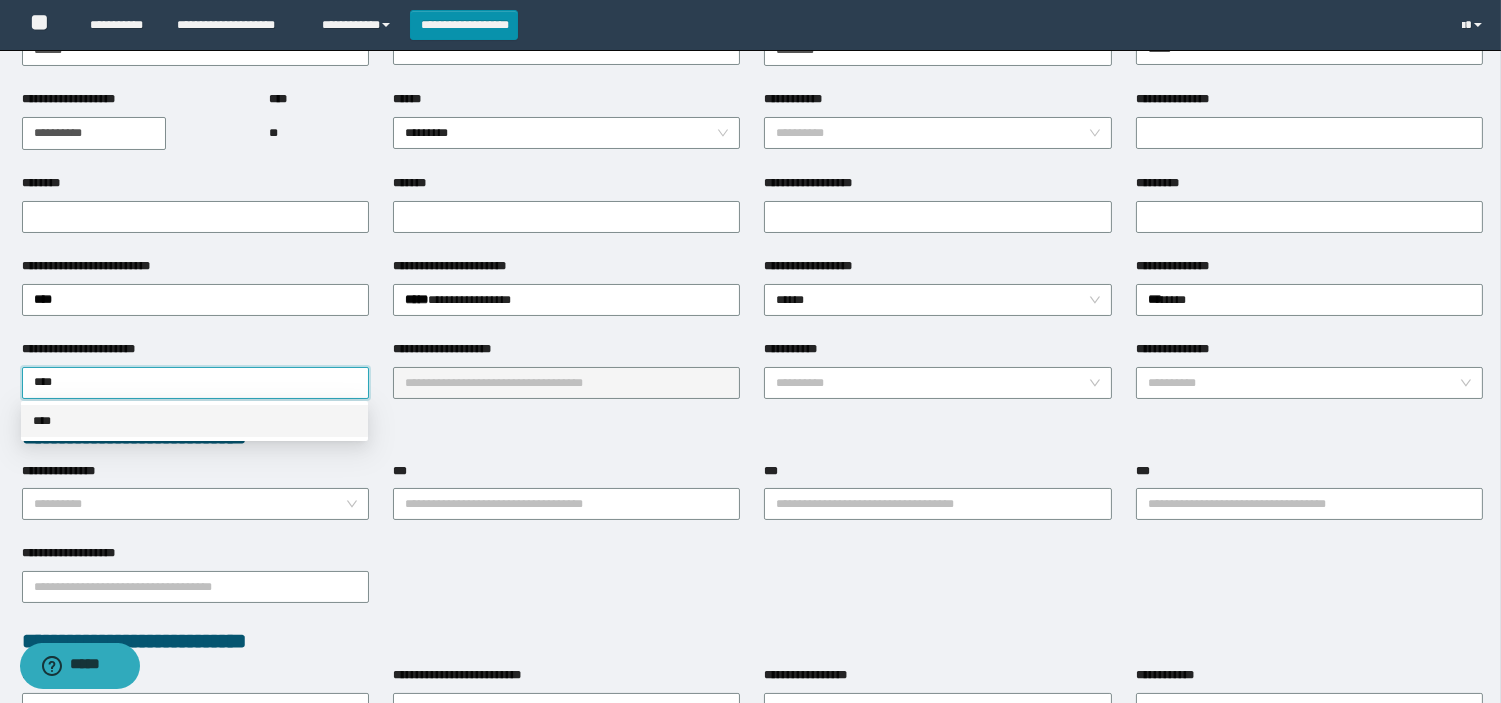 click on "****" at bounding box center (194, 421) 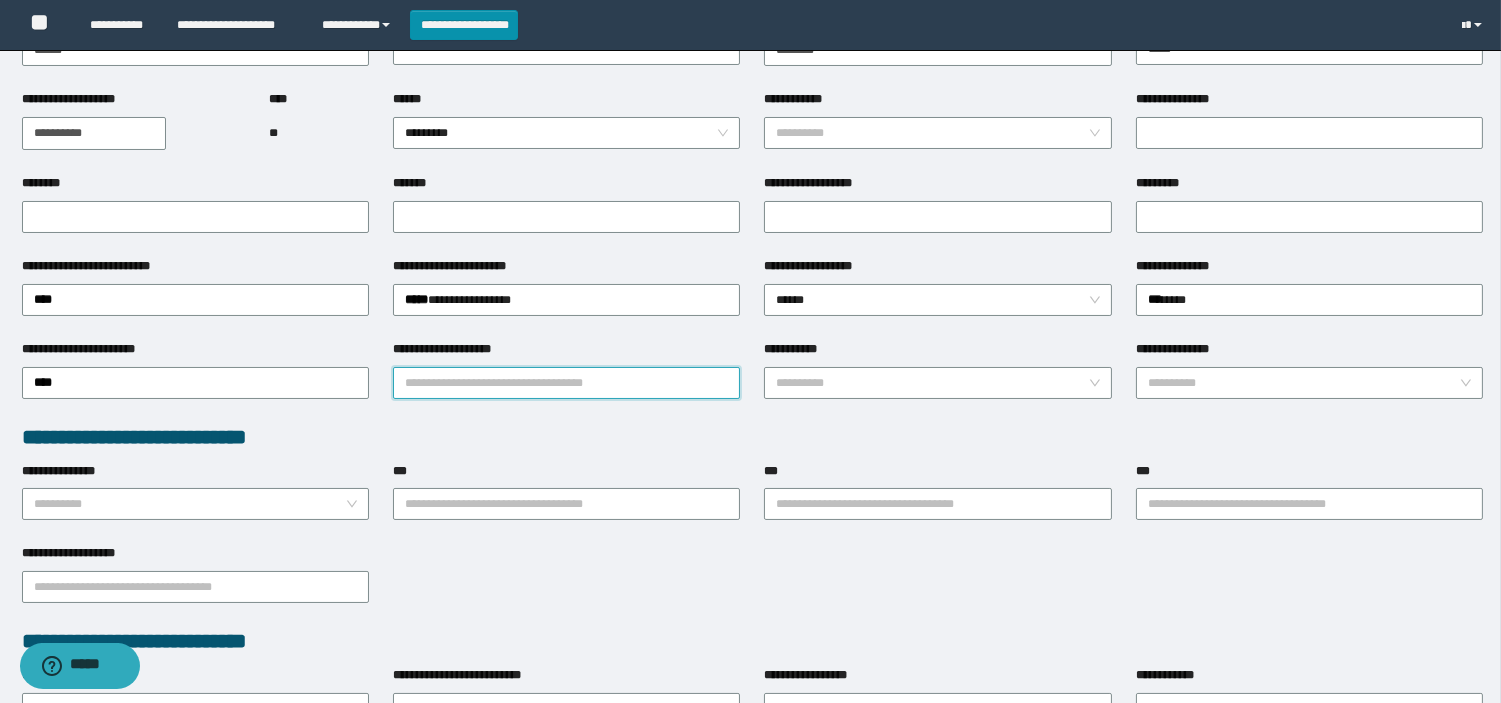 click on "**********" at bounding box center [566, 383] 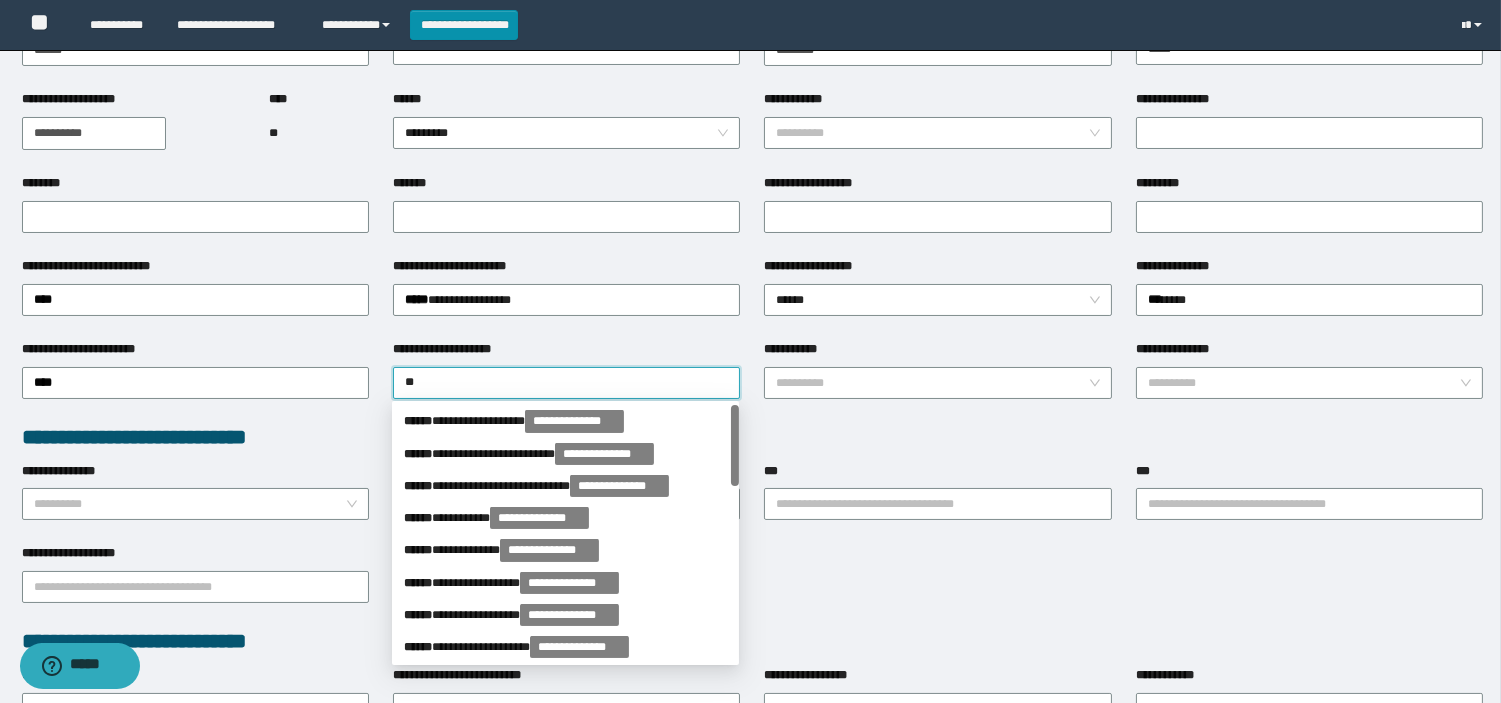 type on "***" 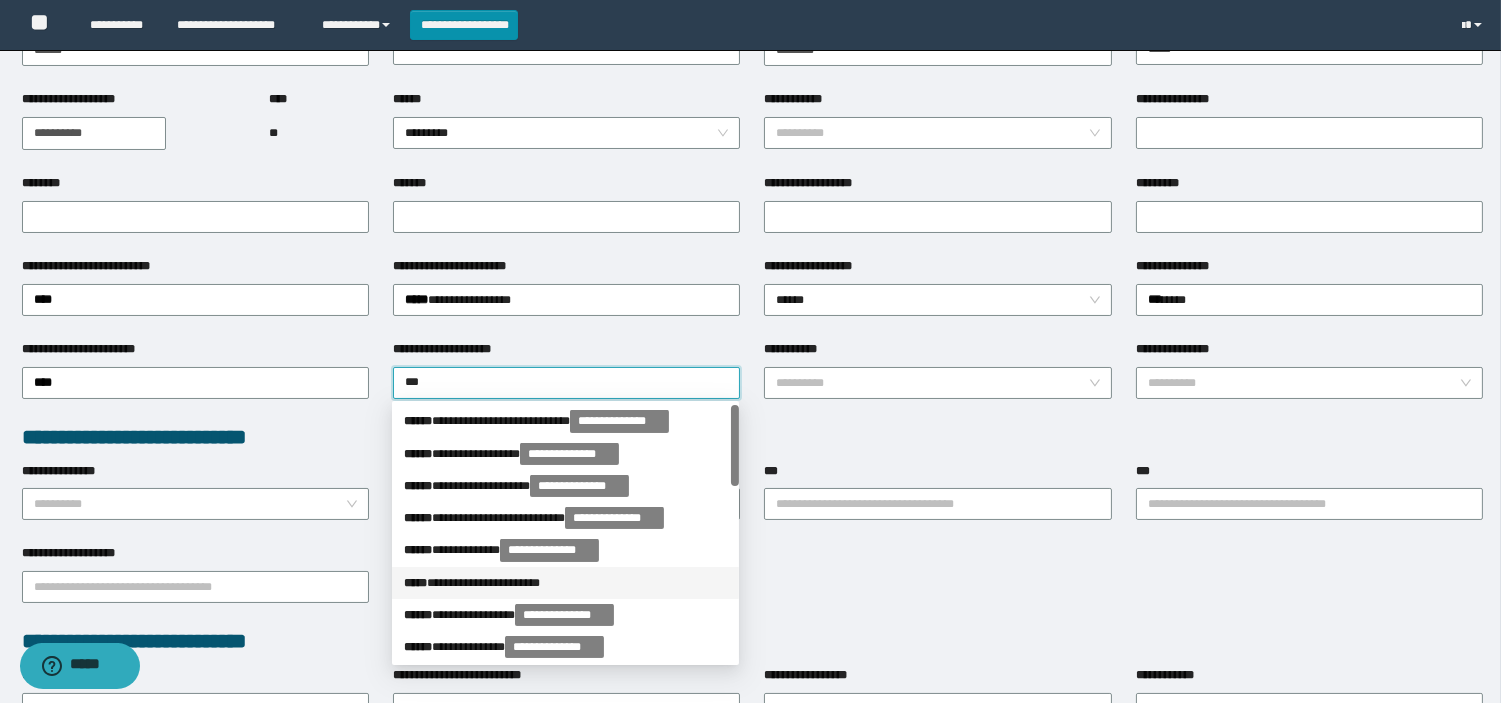 click on "**********" at bounding box center (565, 583) 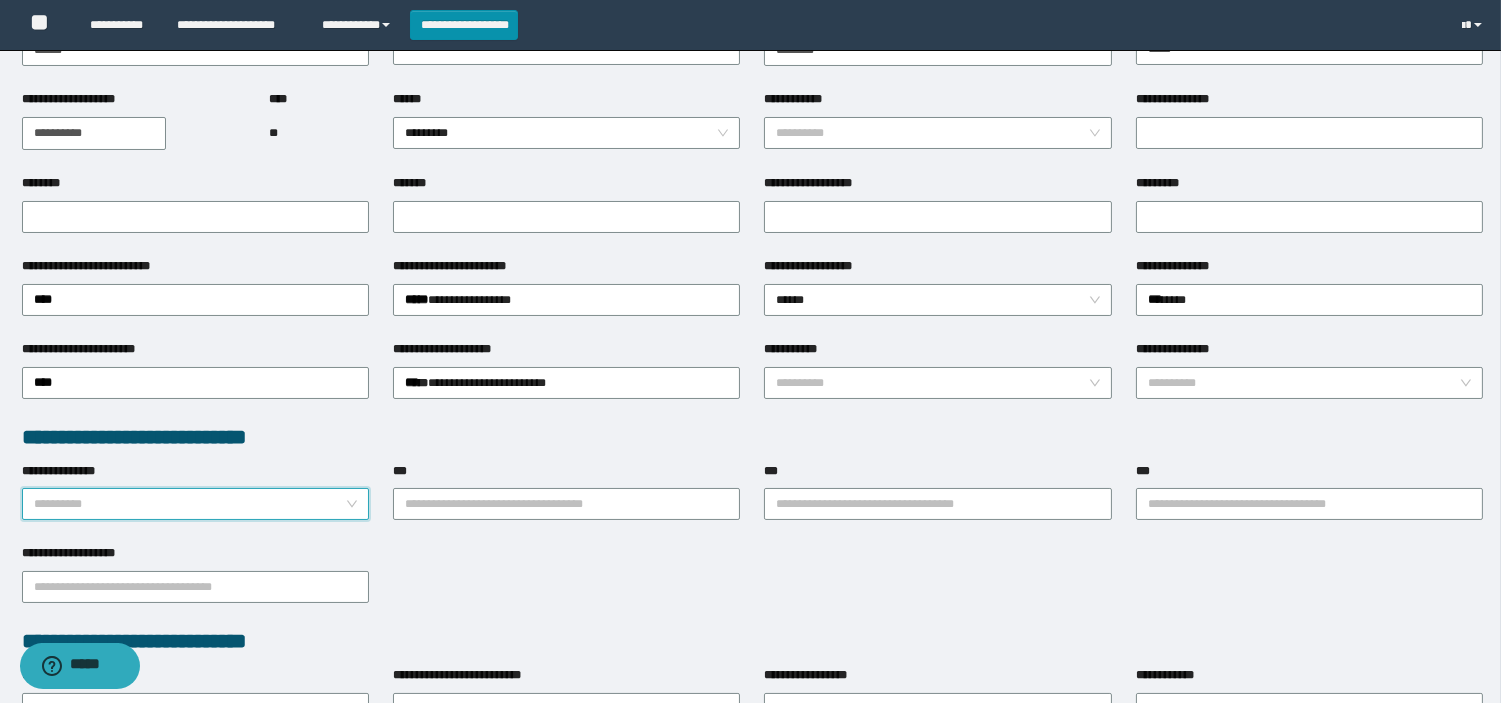 click on "**********" at bounding box center (189, 504) 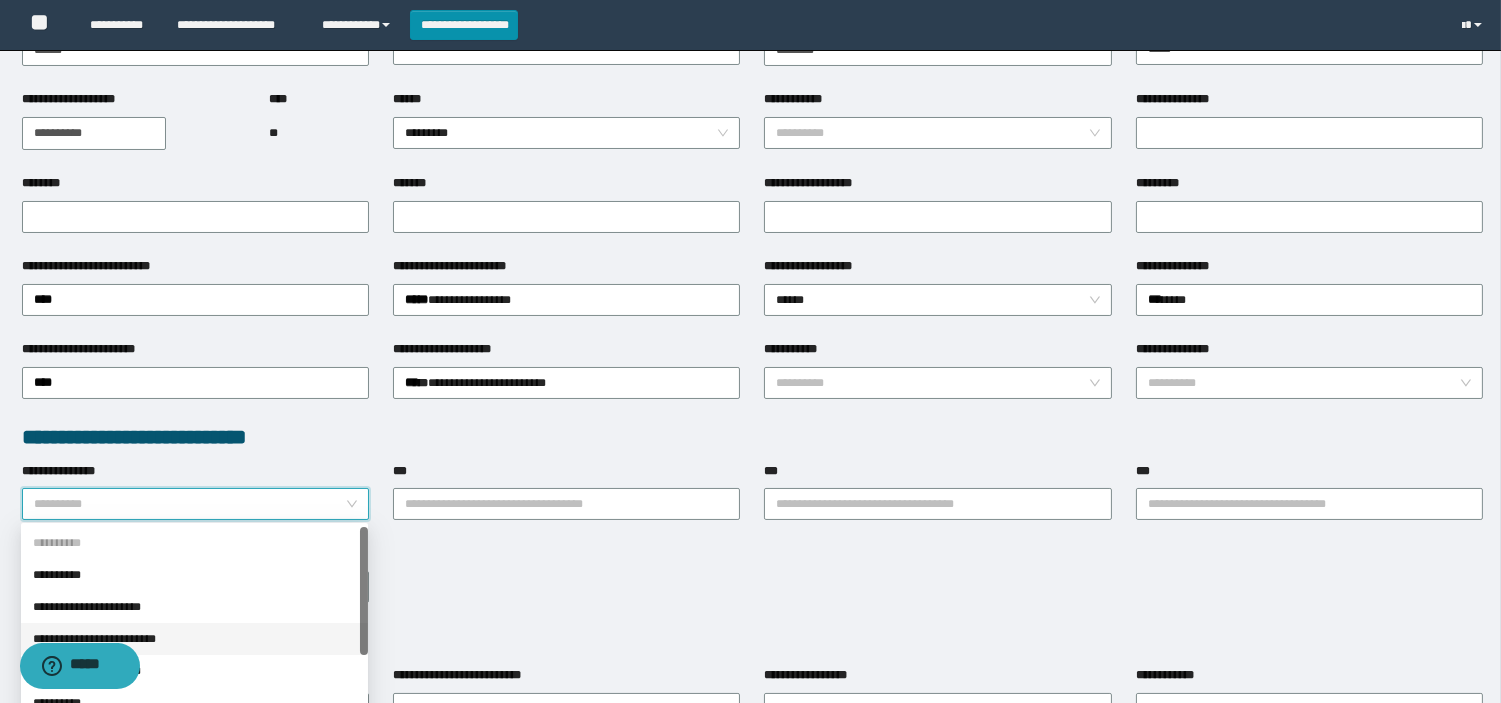 scroll, scrollTop: 73, scrollLeft: 0, axis: vertical 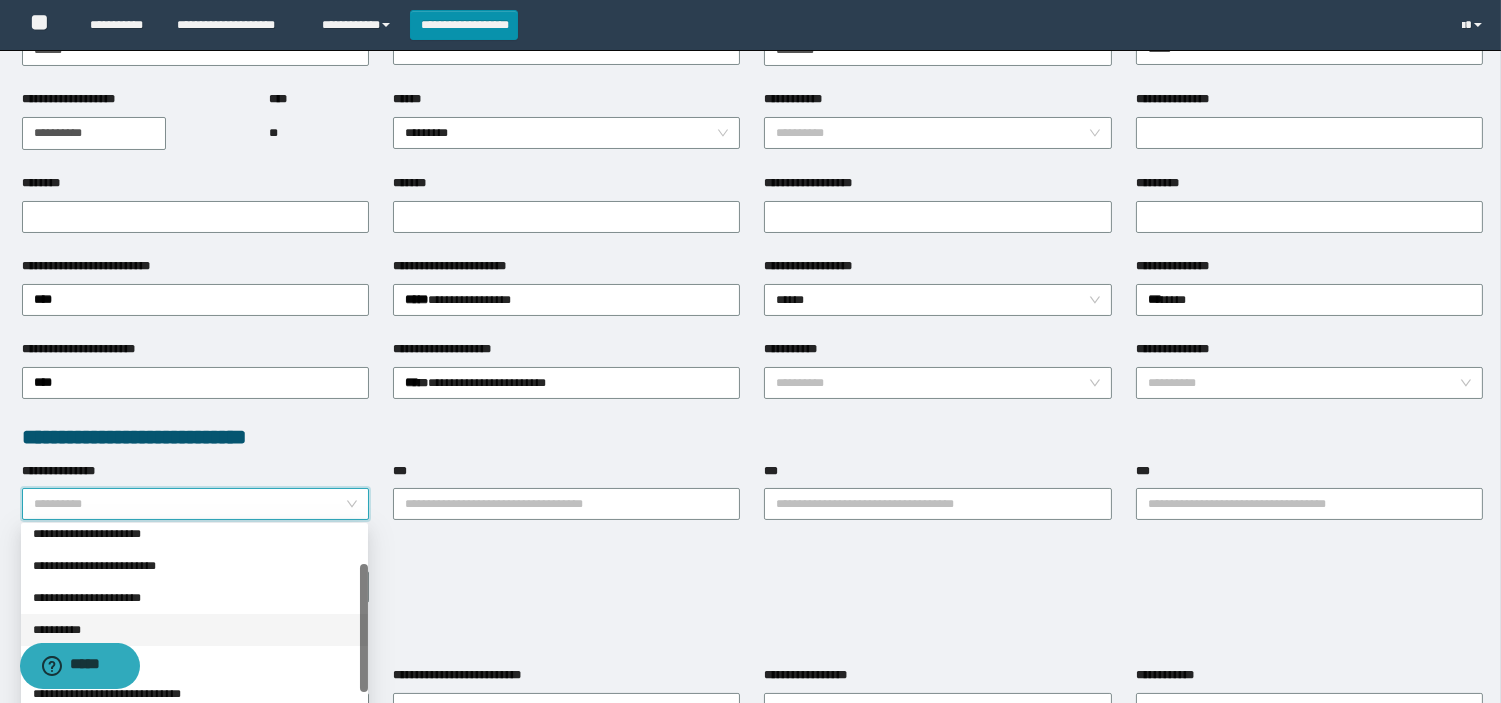 click on "**********" at bounding box center [194, 630] 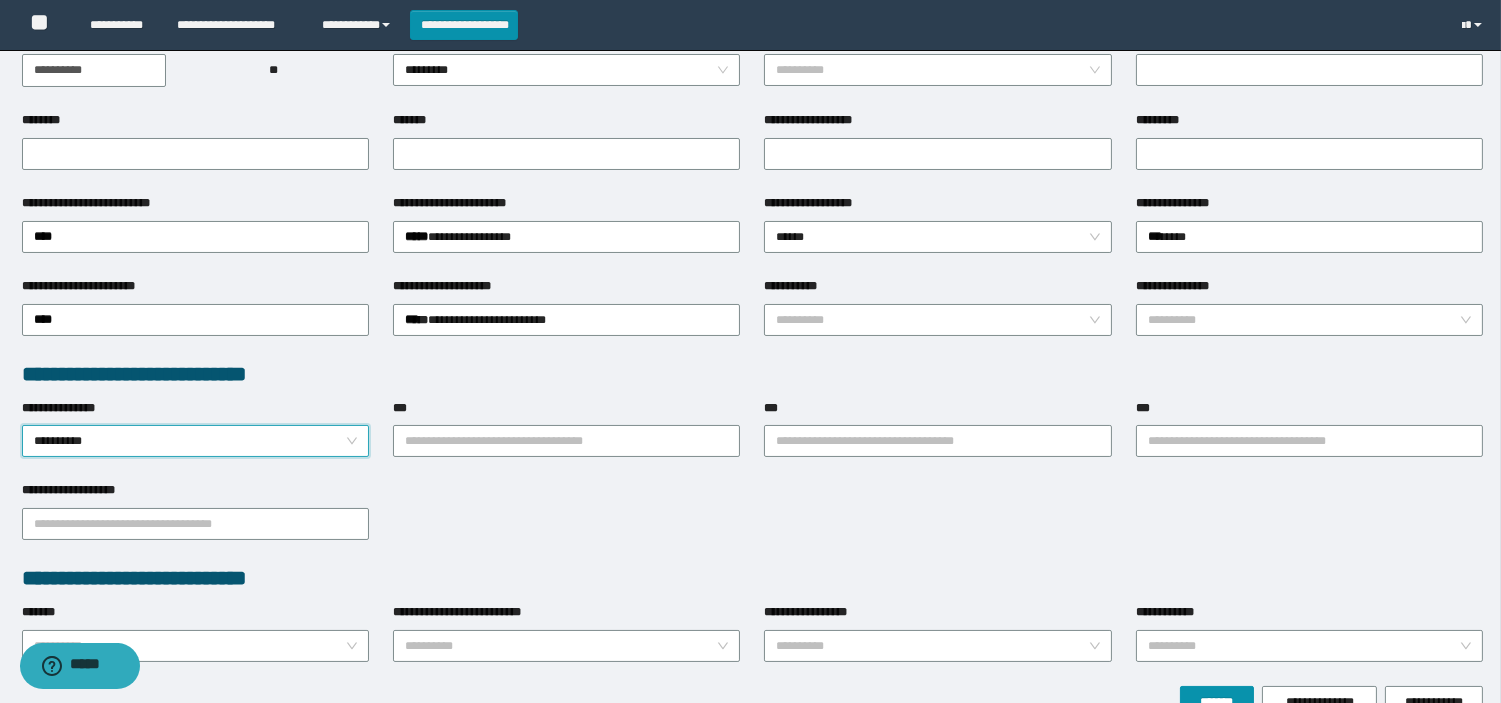 scroll, scrollTop: 358, scrollLeft: 0, axis: vertical 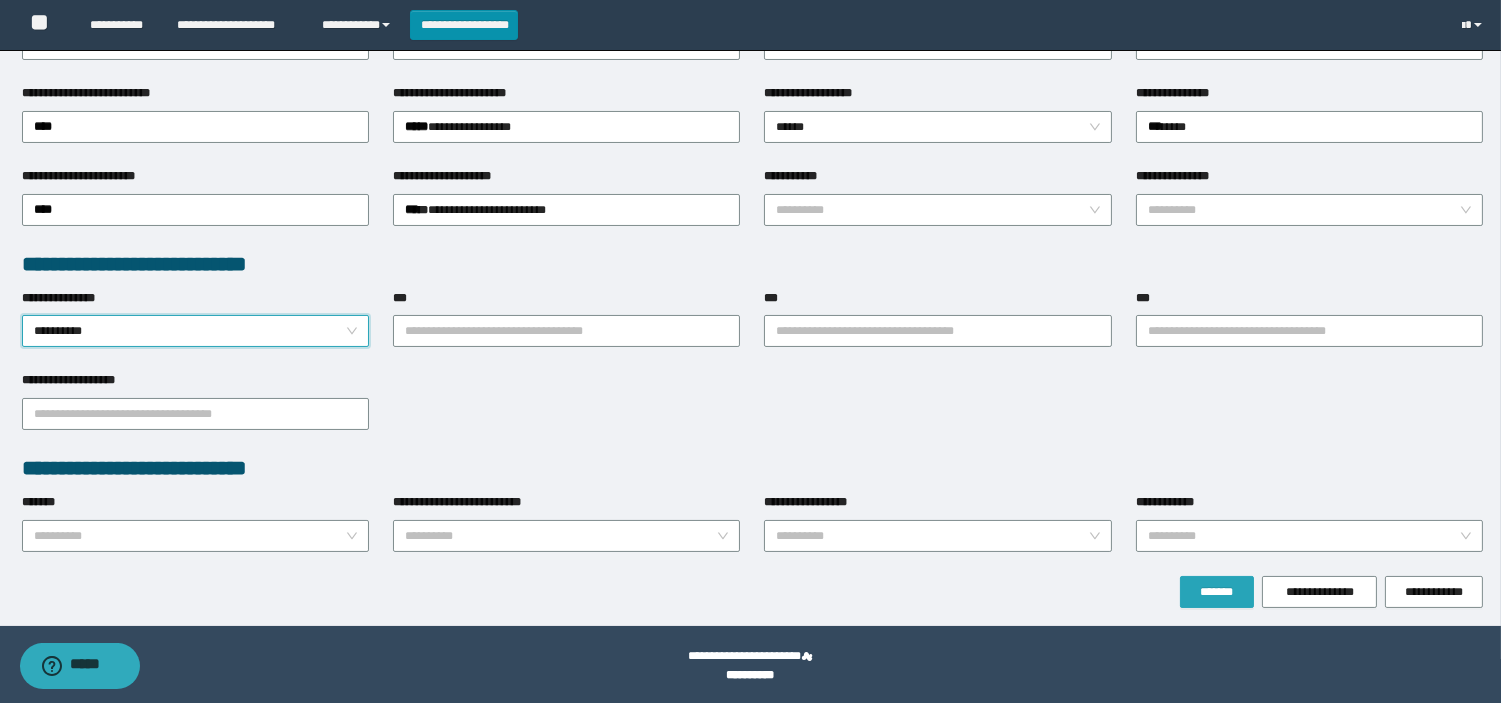 click on "*******" at bounding box center [1217, 592] 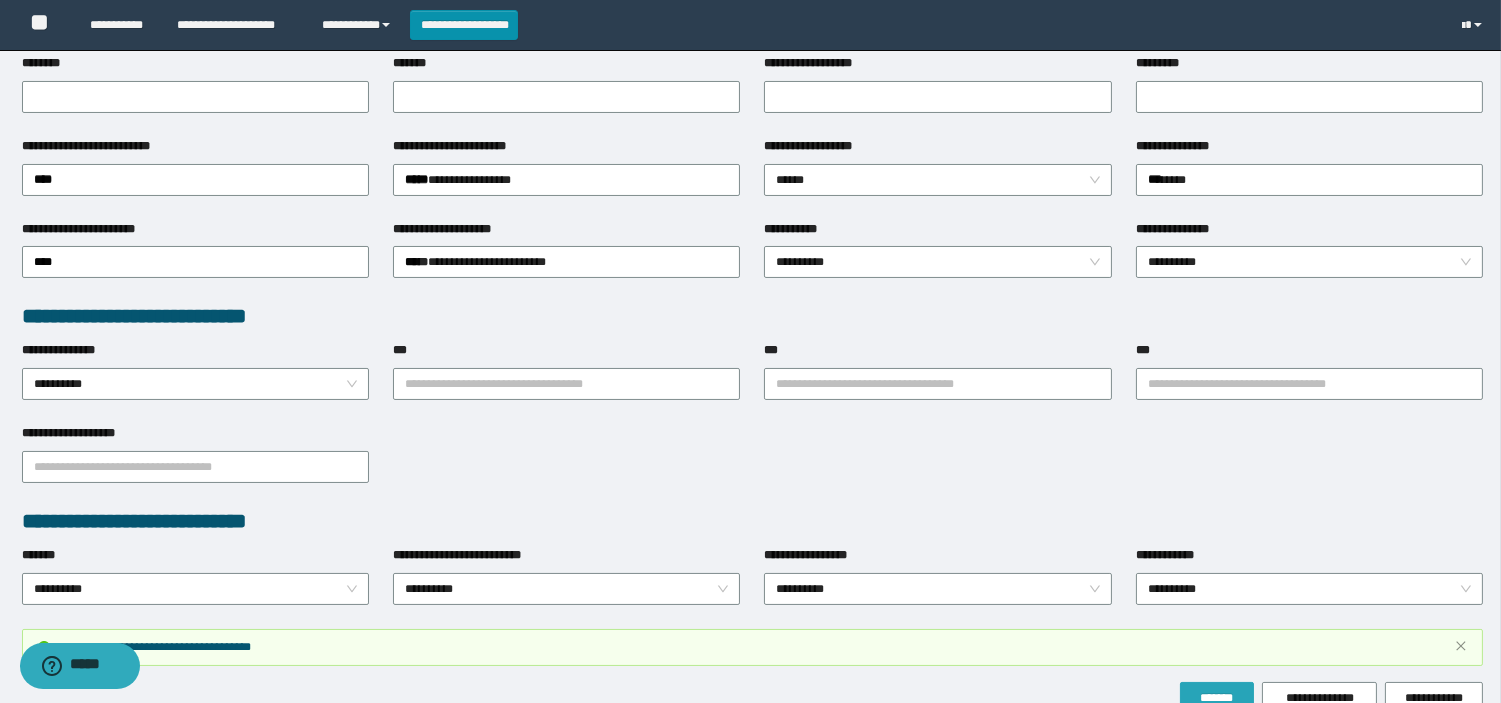 scroll, scrollTop: 412, scrollLeft: 0, axis: vertical 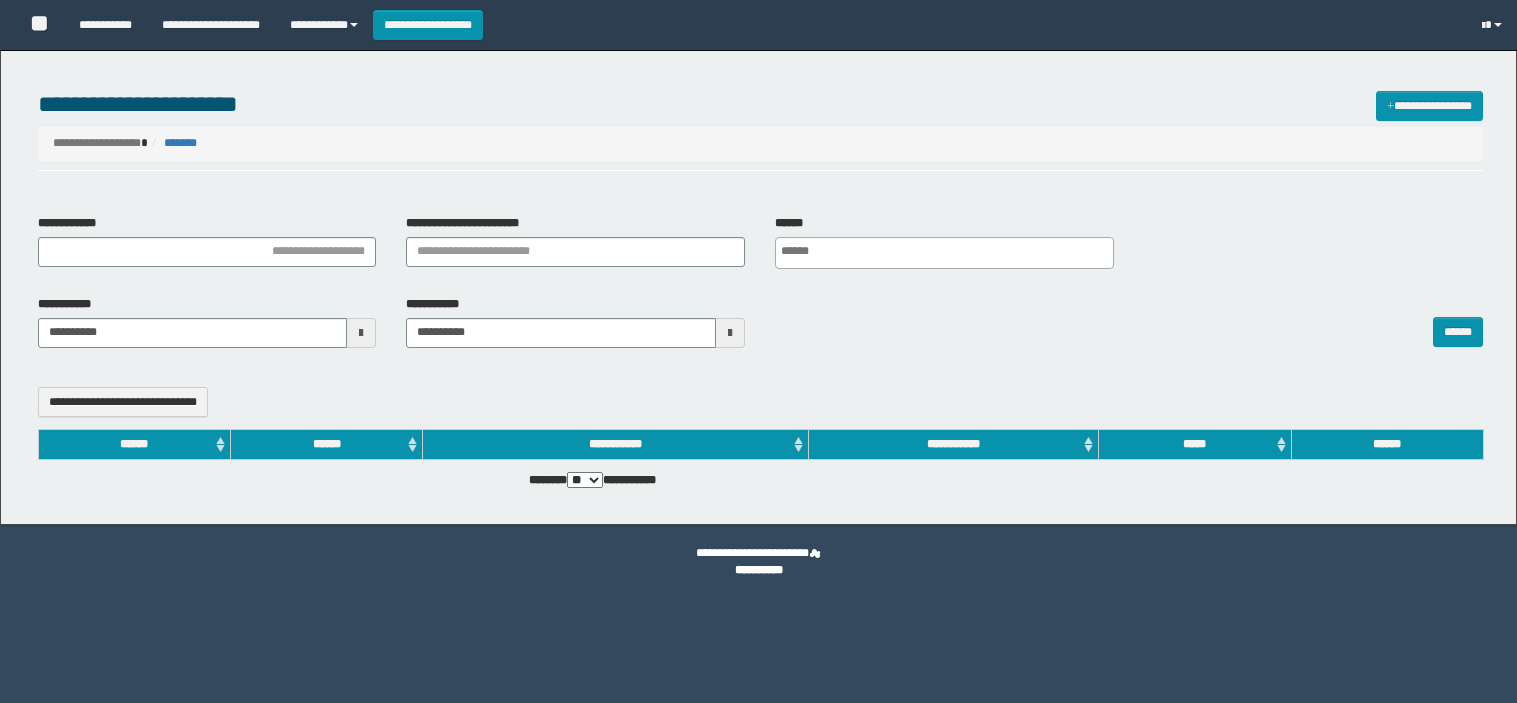 select 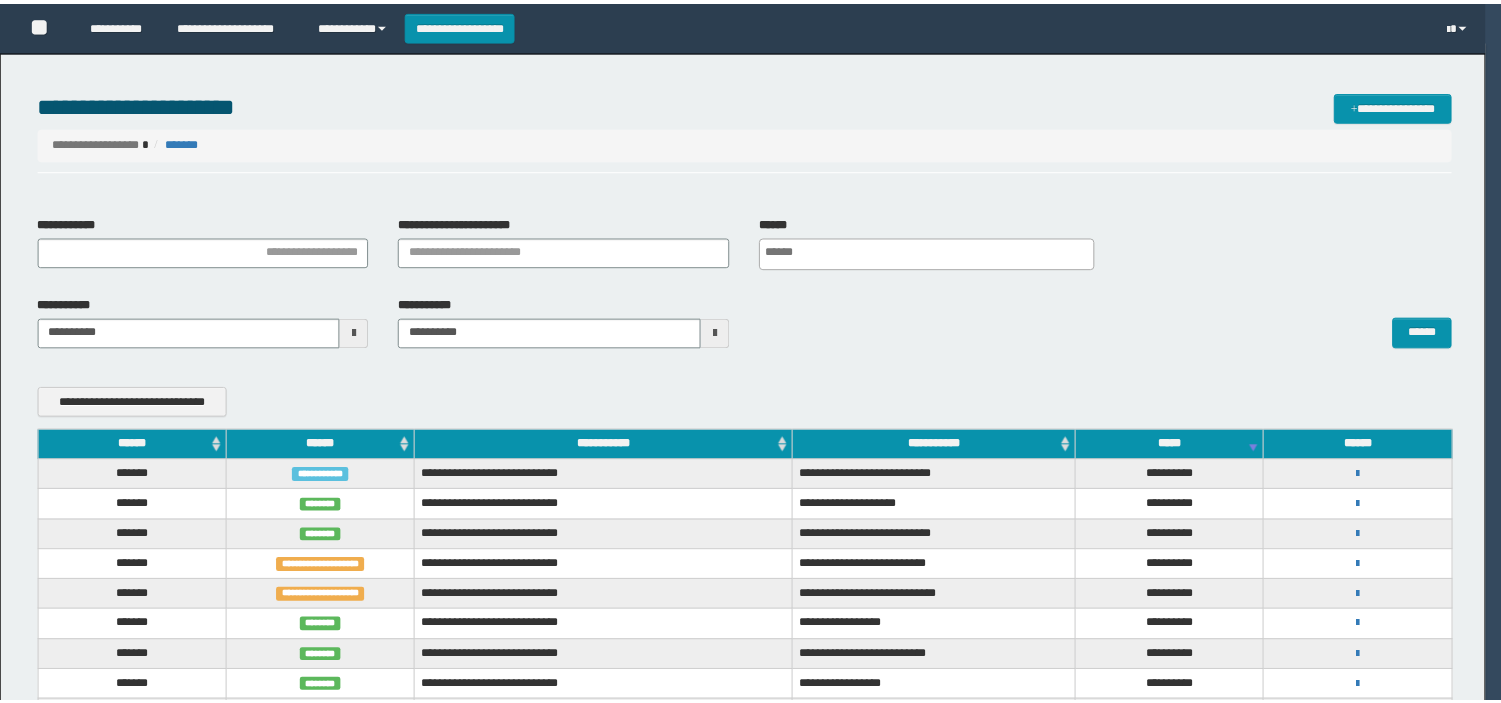 scroll, scrollTop: 0, scrollLeft: 0, axis: both 